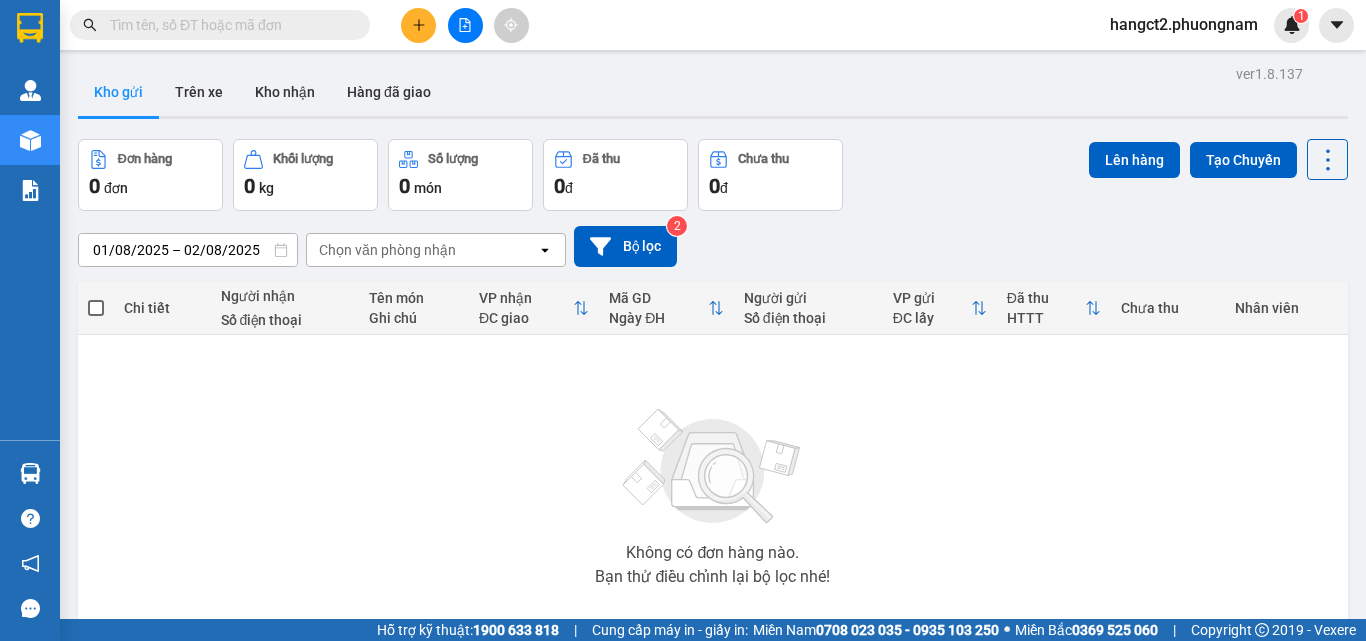 scroll, scrollTop: 0, scrollLeft: 0, axis: both 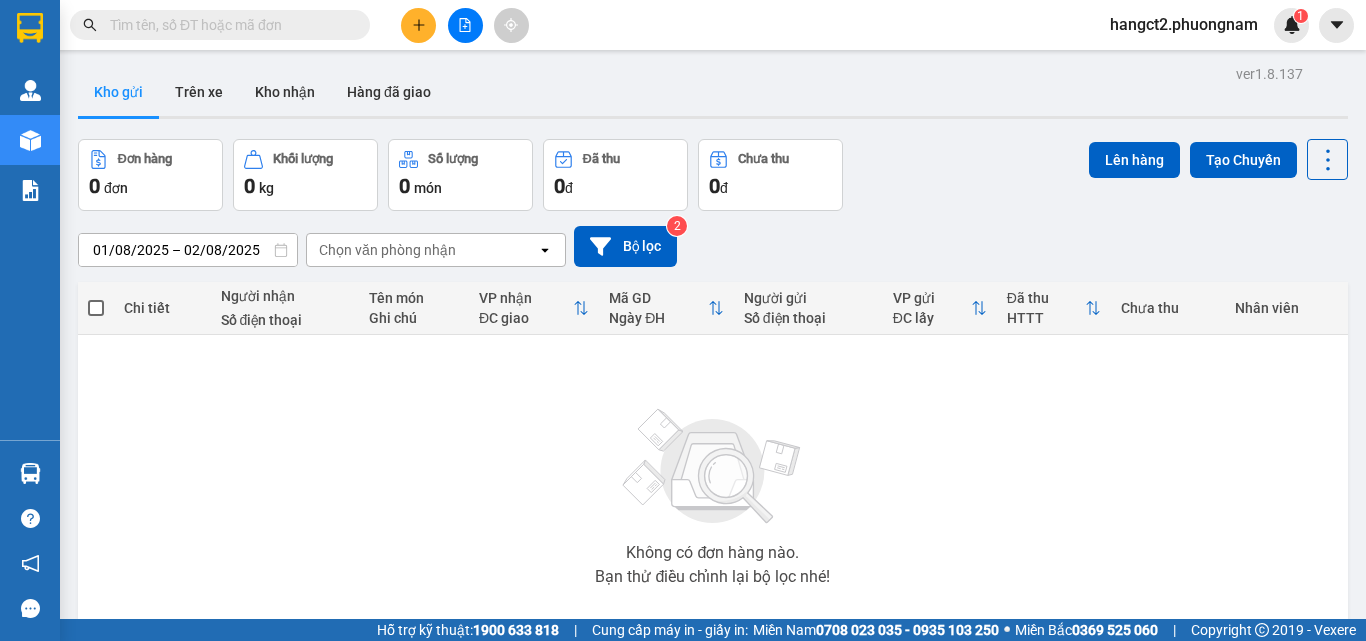 click at bounding box center (465, 25) 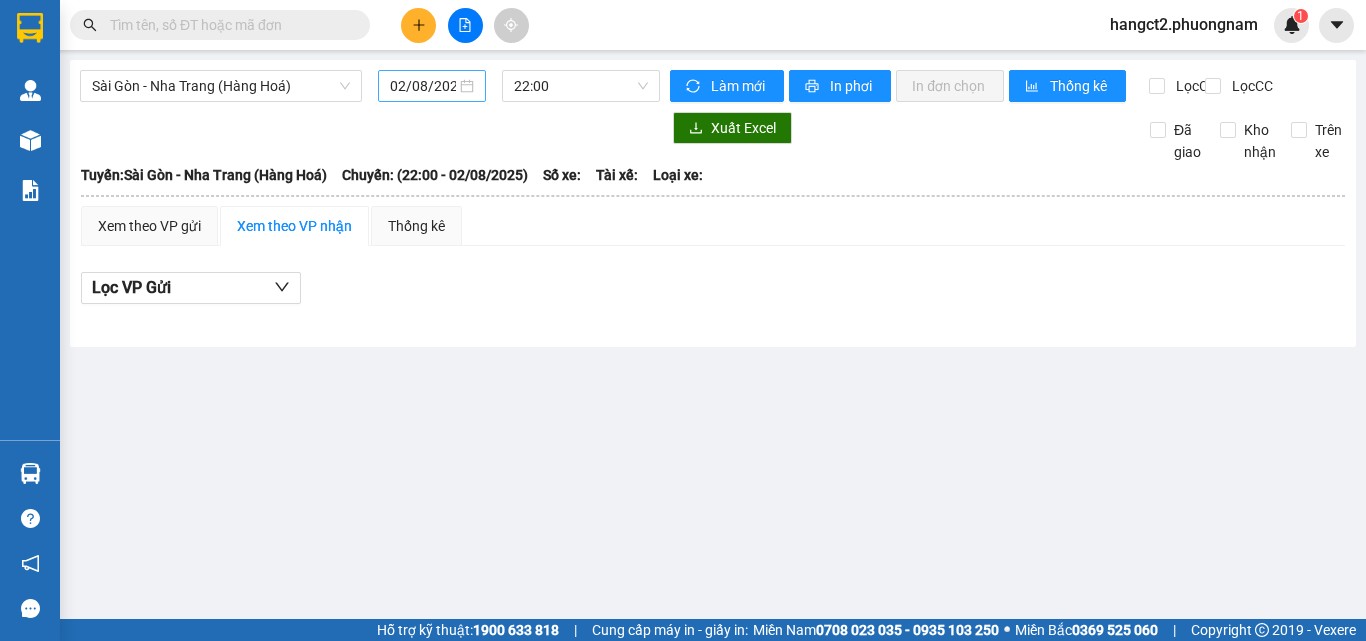 click on "02/08/2025" at bounding box center [423, 86] 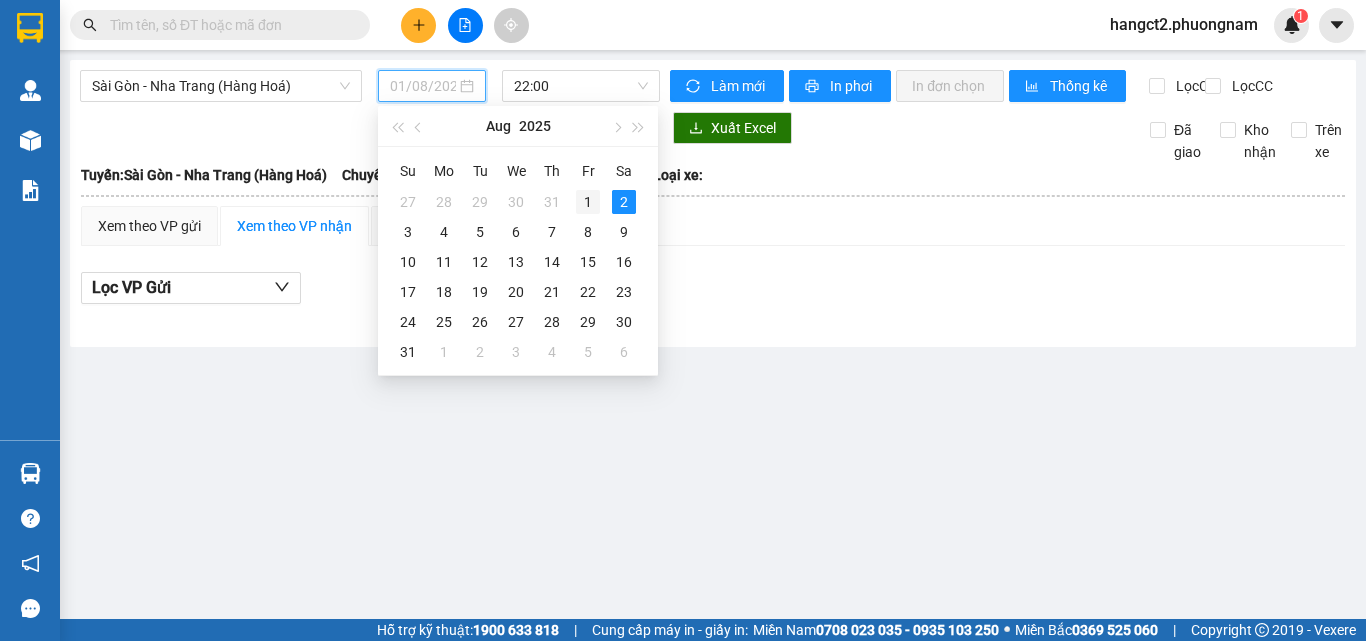 click on "1" at bounding box center (588, 202) 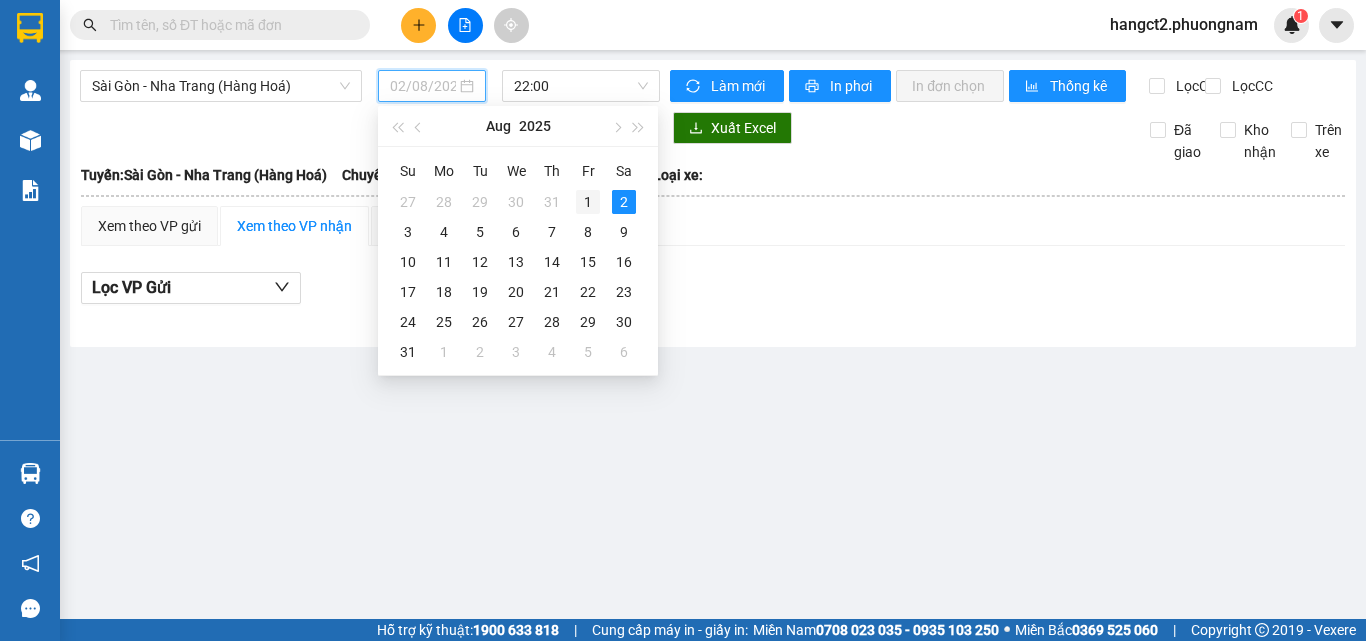 type on "01/08/2025" 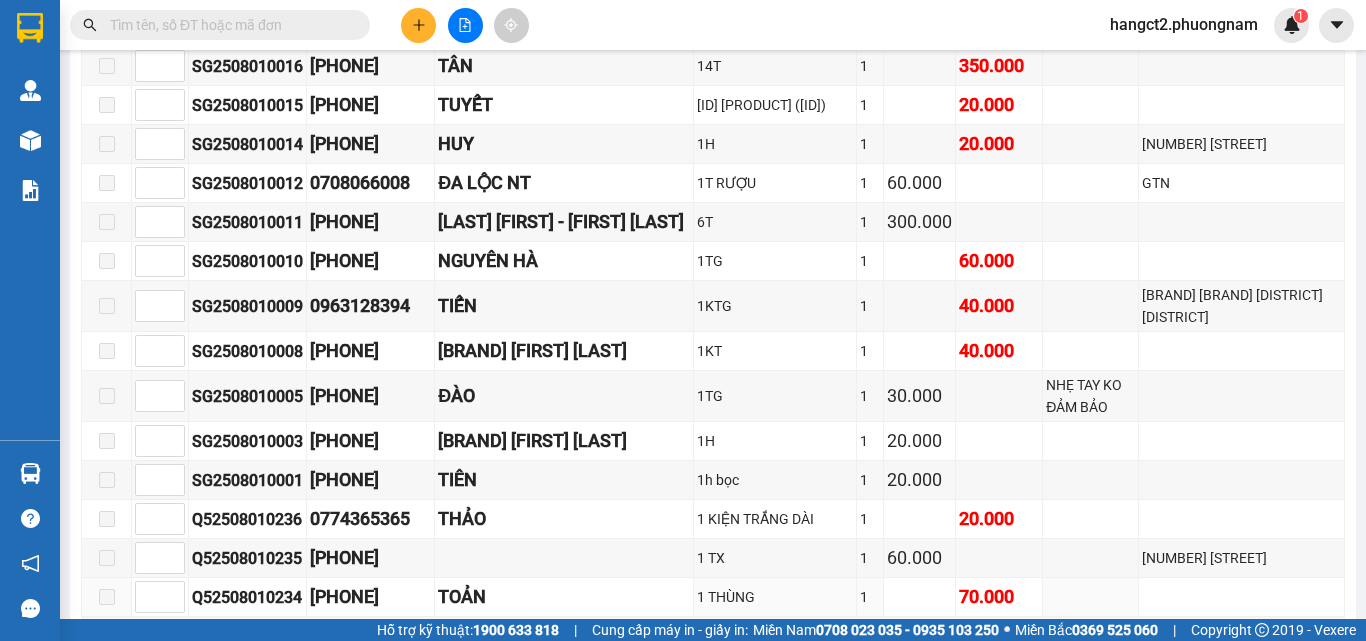 scroll, scrollTop: 3500, scrollLeft: 0, axis: vertical 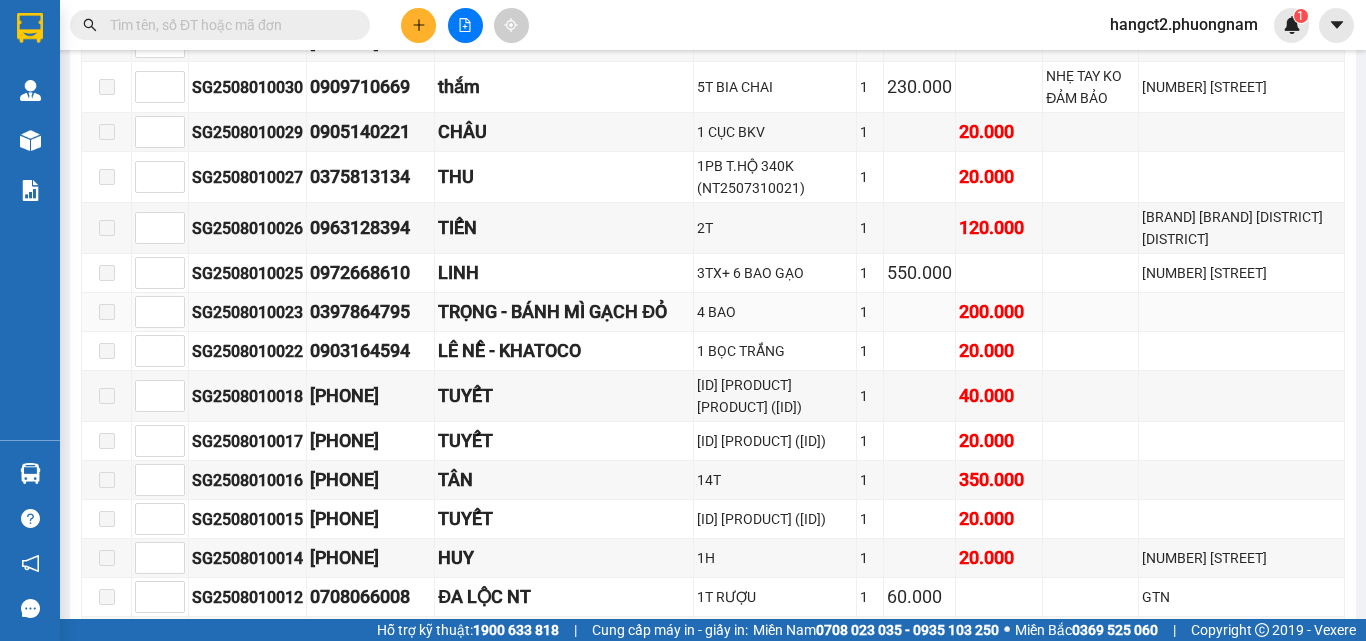 click on "SG2508010023" at bounding box center (247, 312) 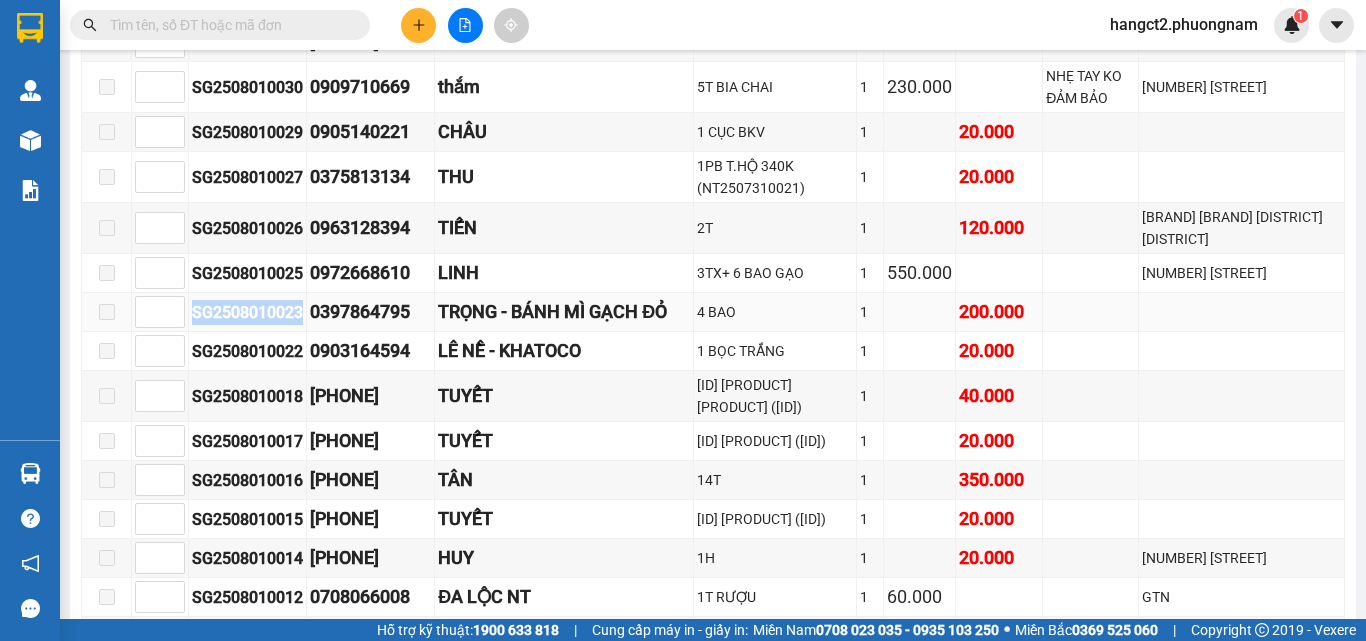 click on "SG2508010023" at bounding box center (247, 312) 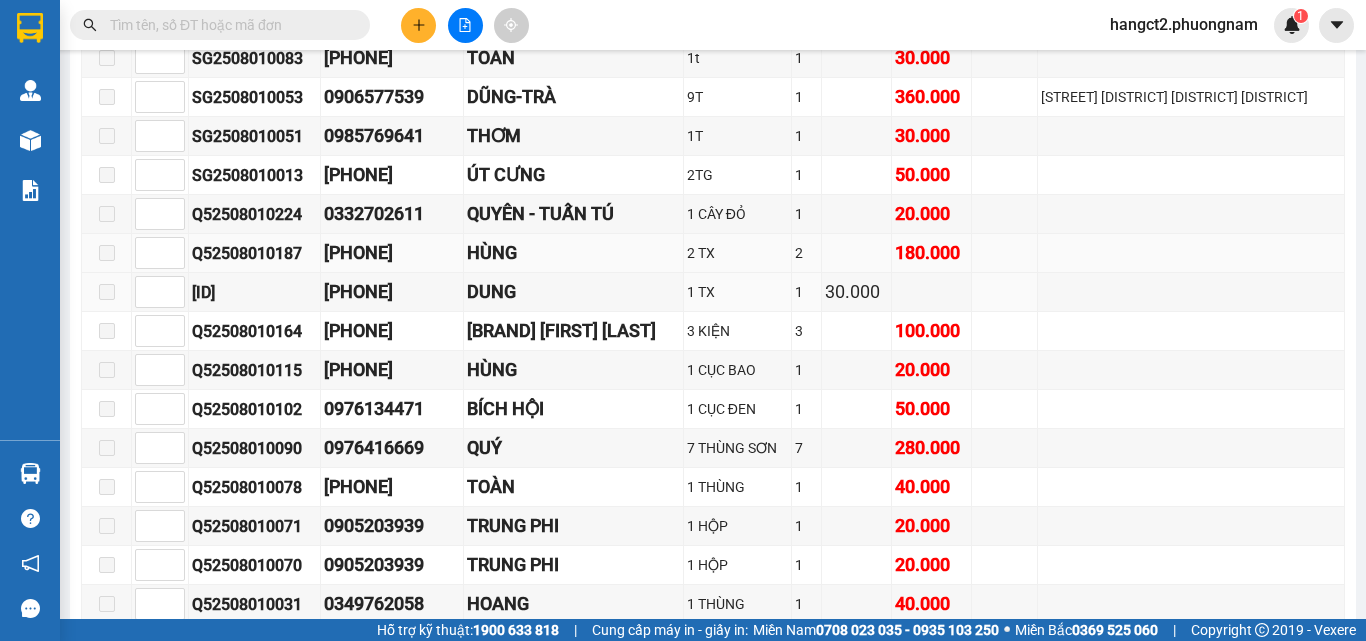scroll, scrollTop: 16539, scrollLeft: 0, axis: vertical 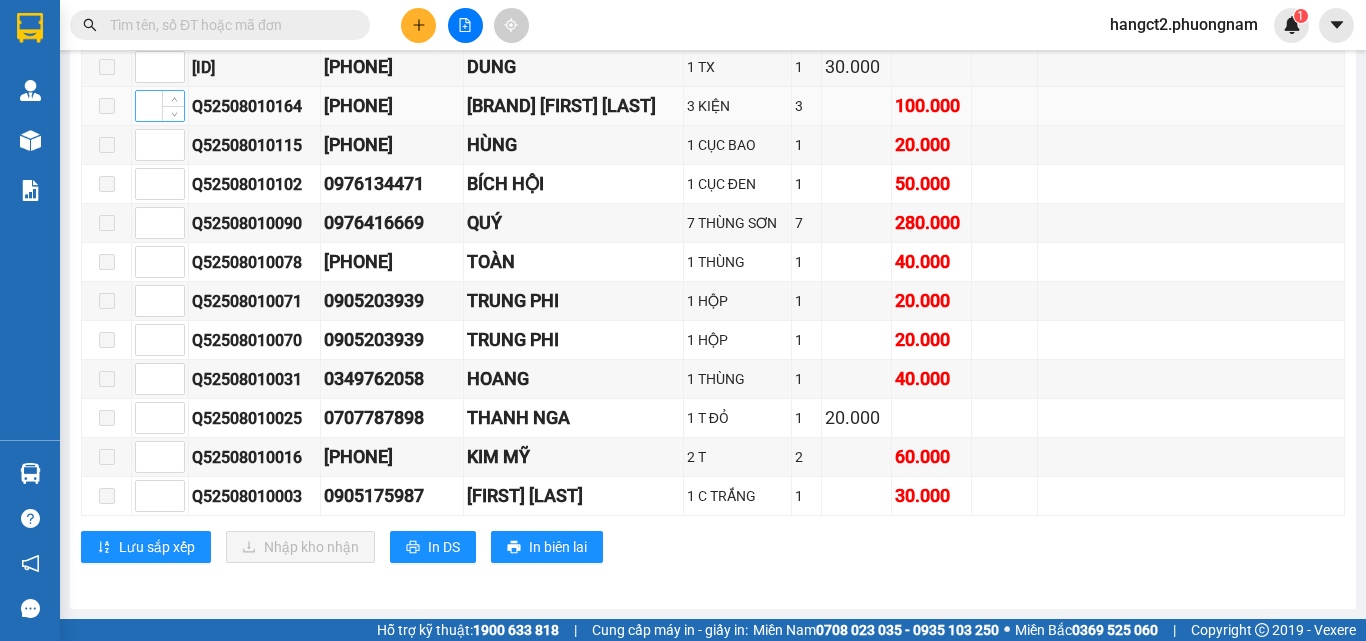 click at bounding box center [160, 106] 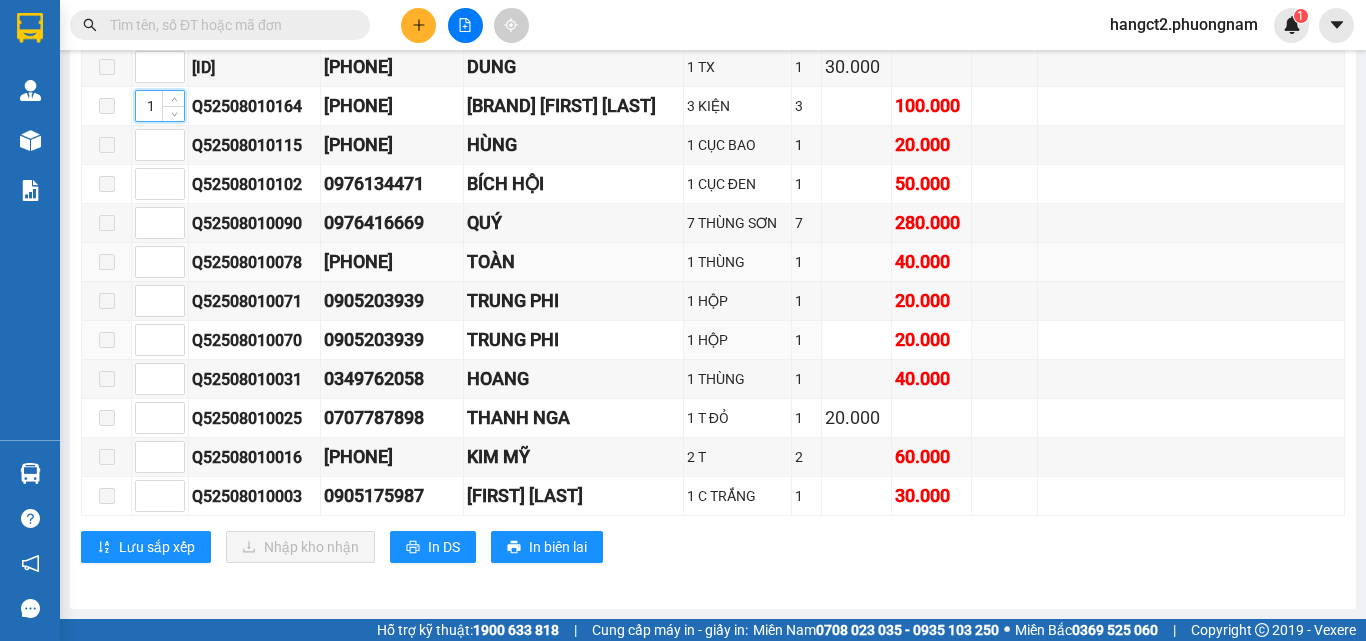 scroll, scrollTop: 16439, scrollLeft: 0, axis: vertical 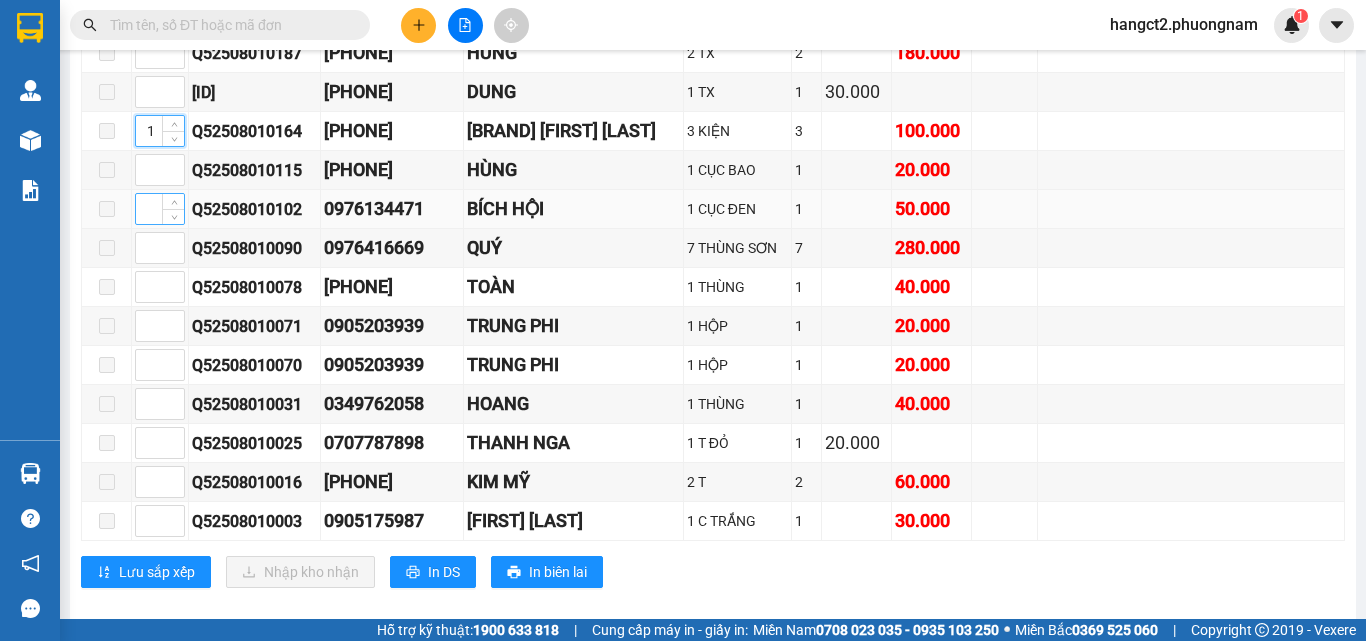 type on "1" 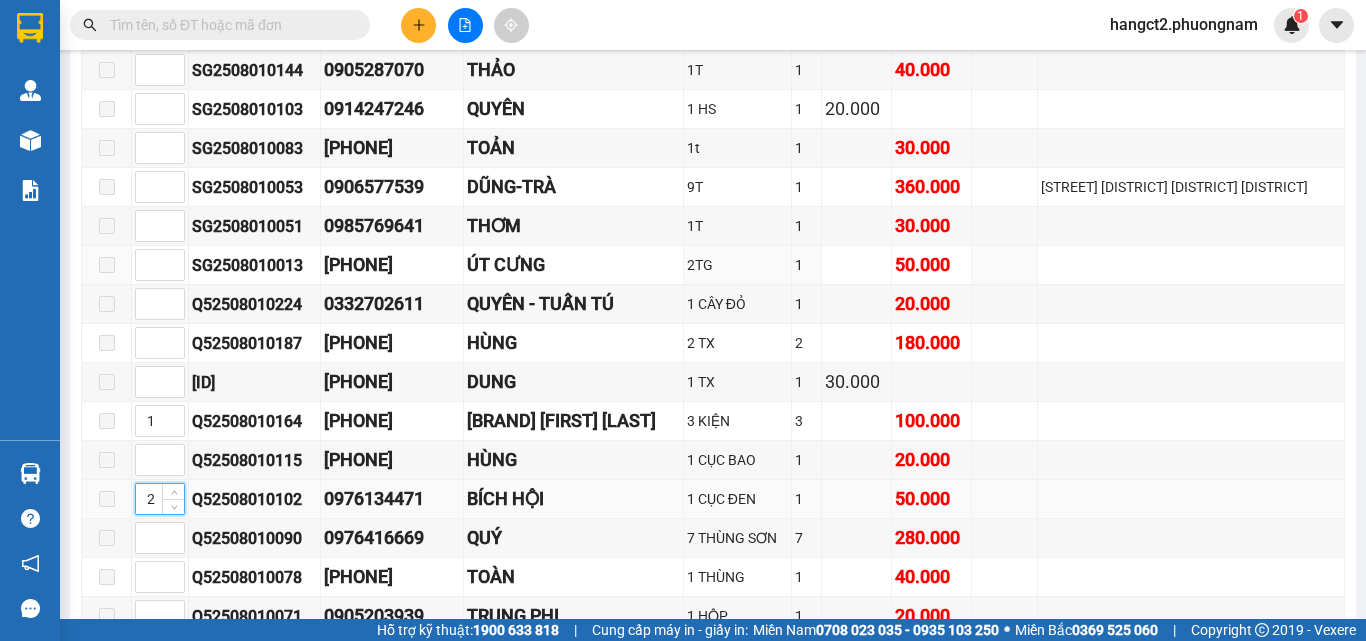 scroll, scrollTop: 16139, scrollLeft: 0, axis: vertical 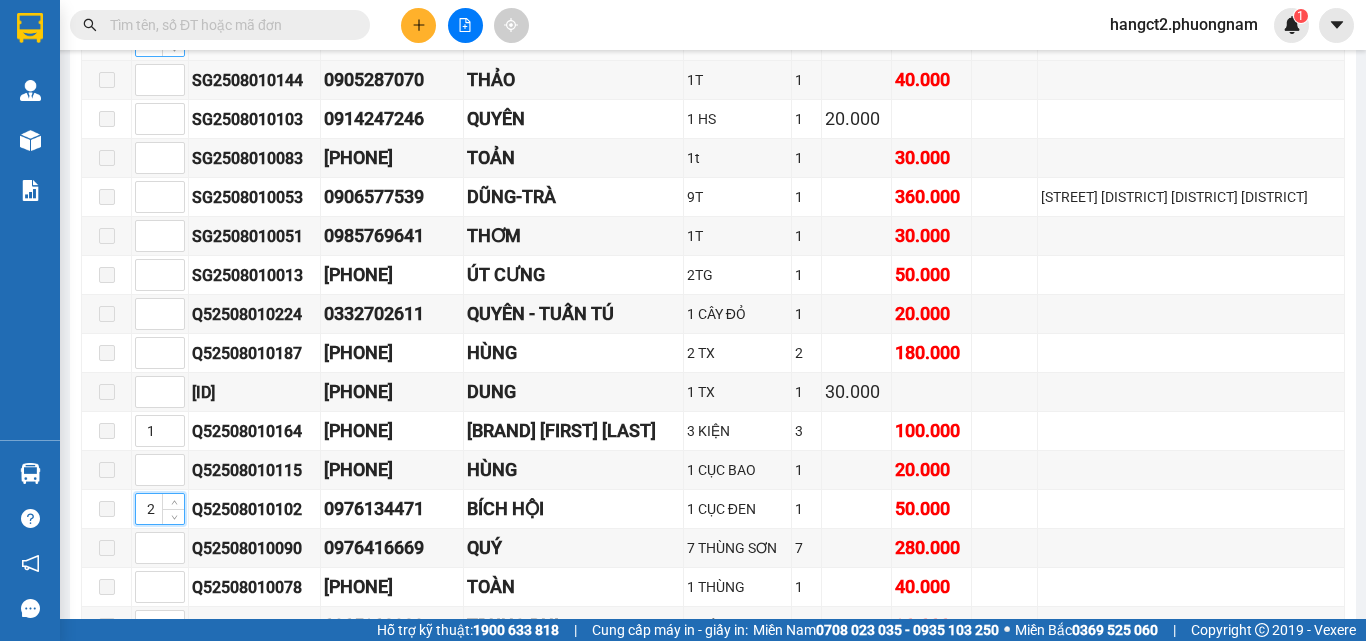 type on "2" 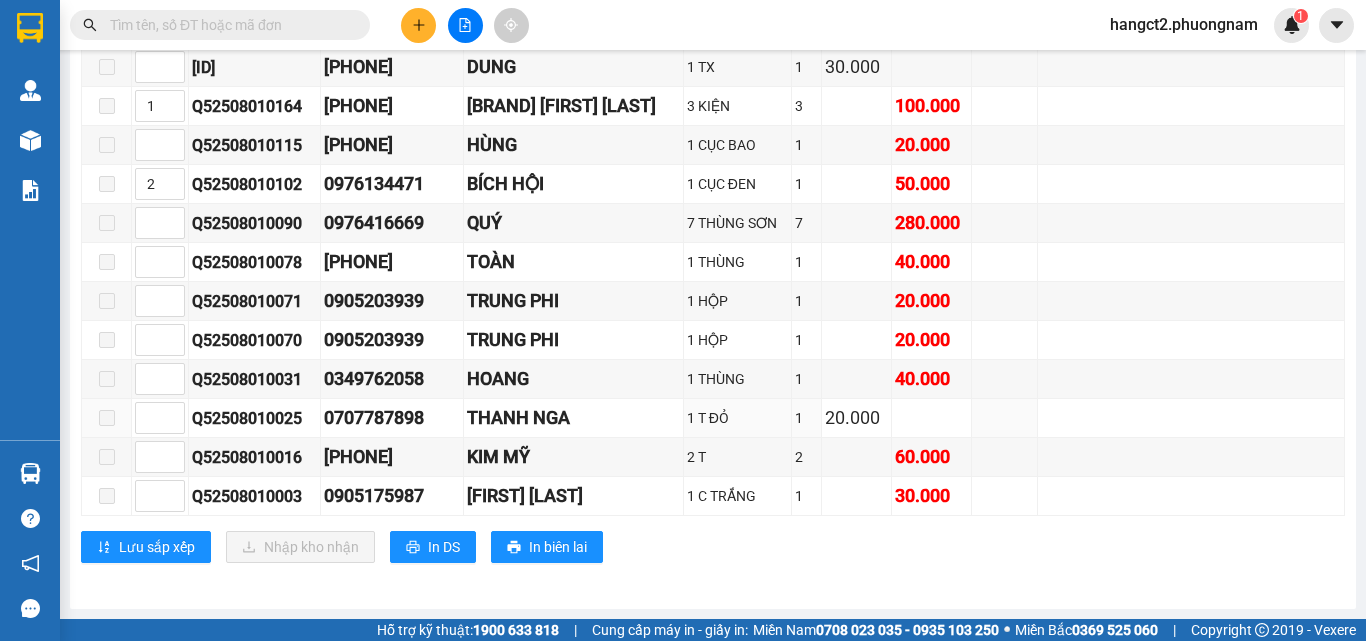 scroll, scrollTop: 16439, scrollLeft: 0, axis: vertical 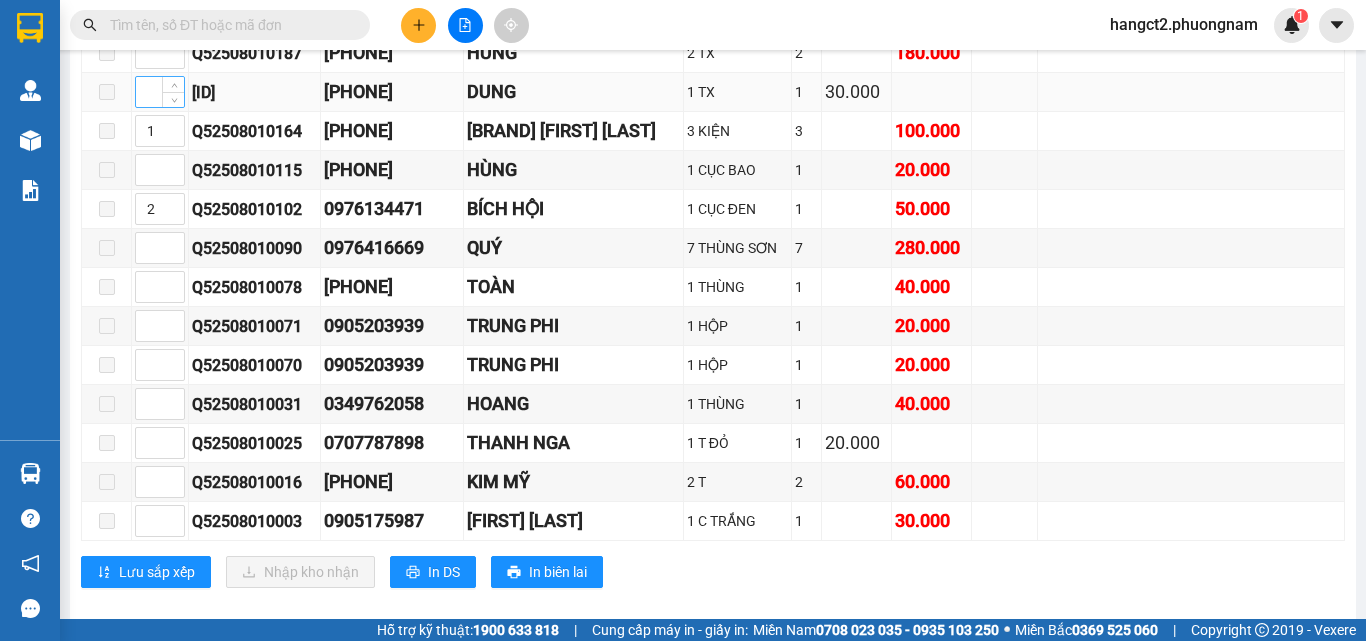 type on "3" 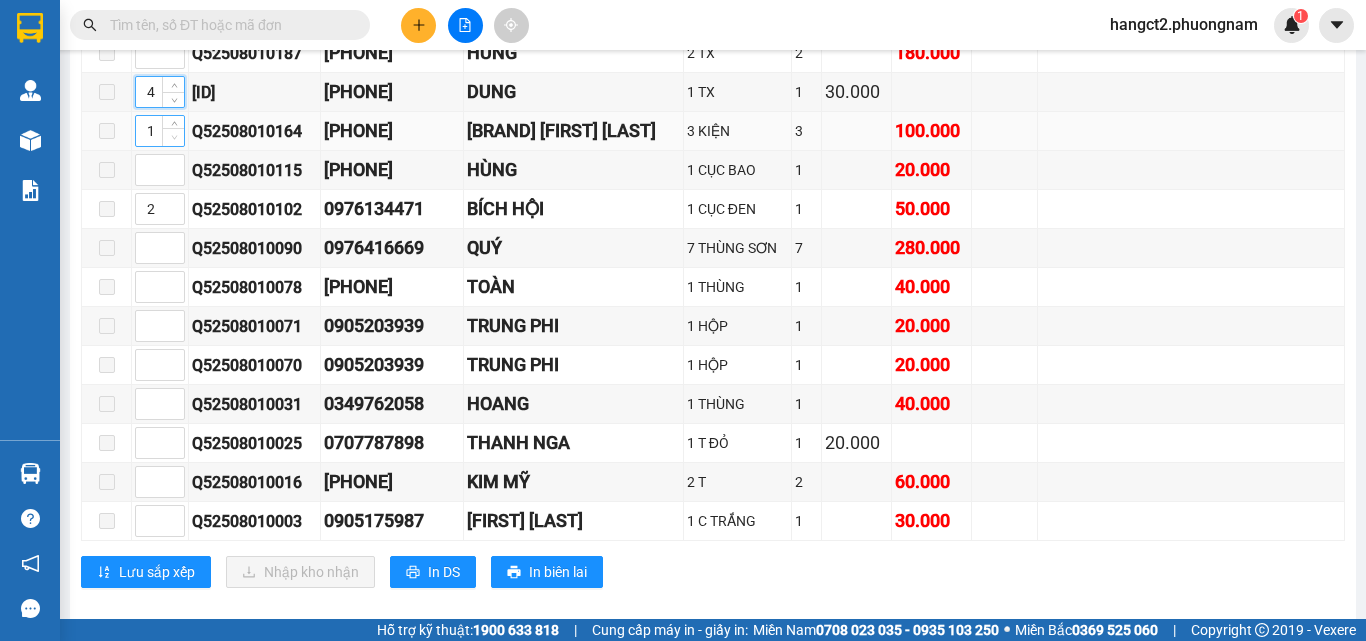scroll, scrollTop: 16239, scrollLeft: 0, axis: vertical 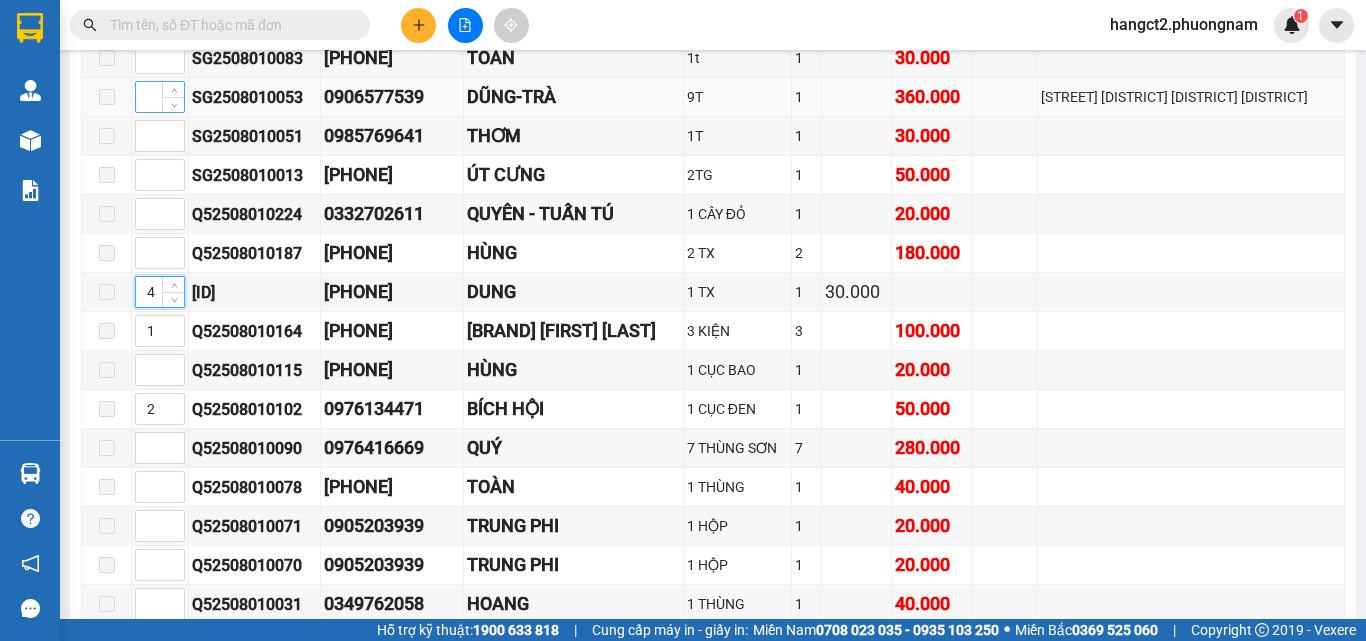 type on "4" 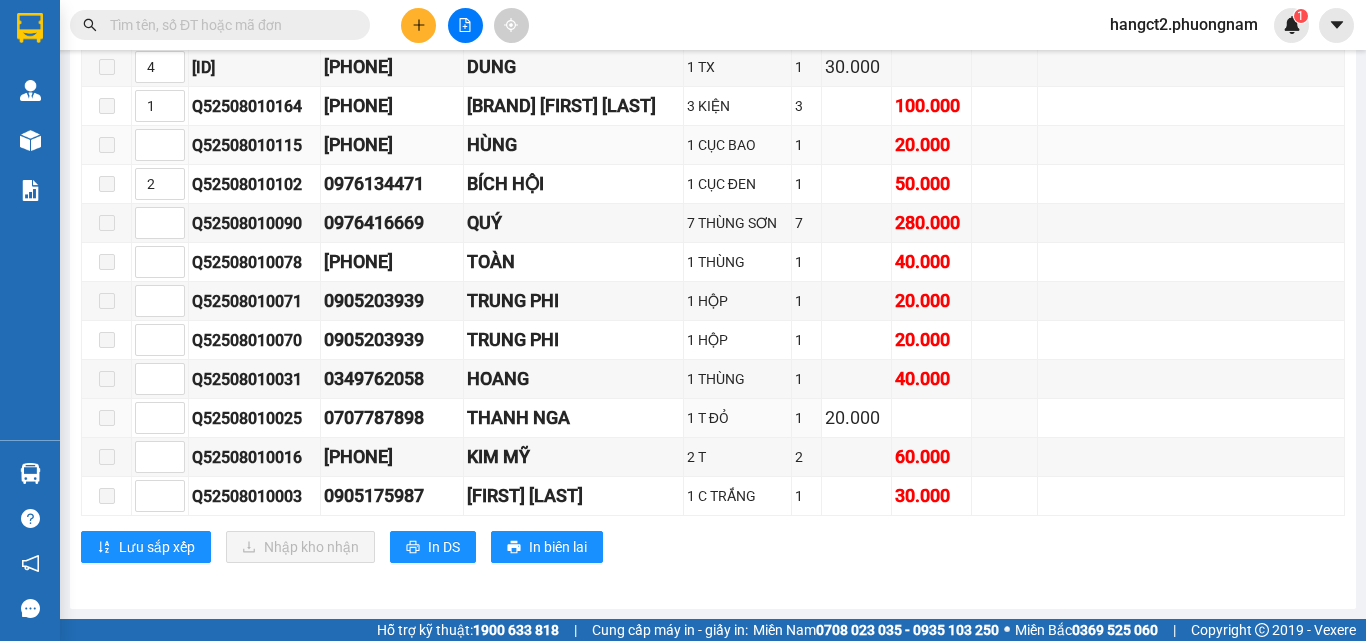 scroll, scrollTop: 16639, scrollLeft: 0, axis: vertical 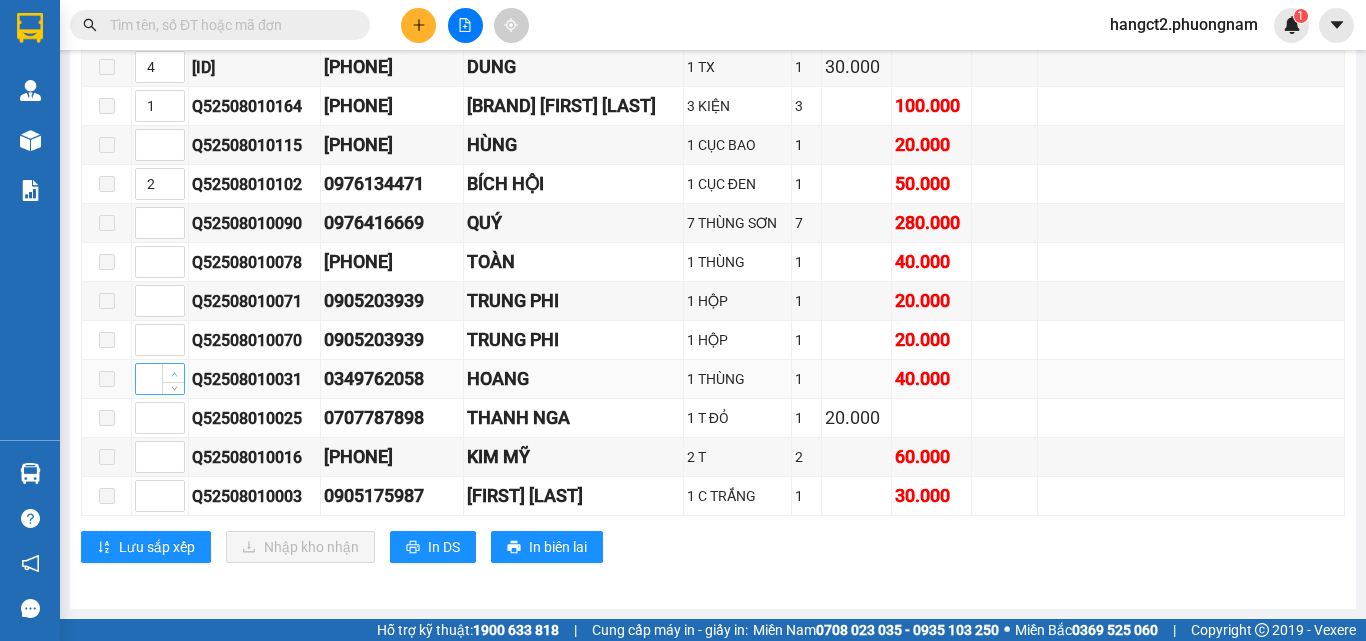 type on "5" 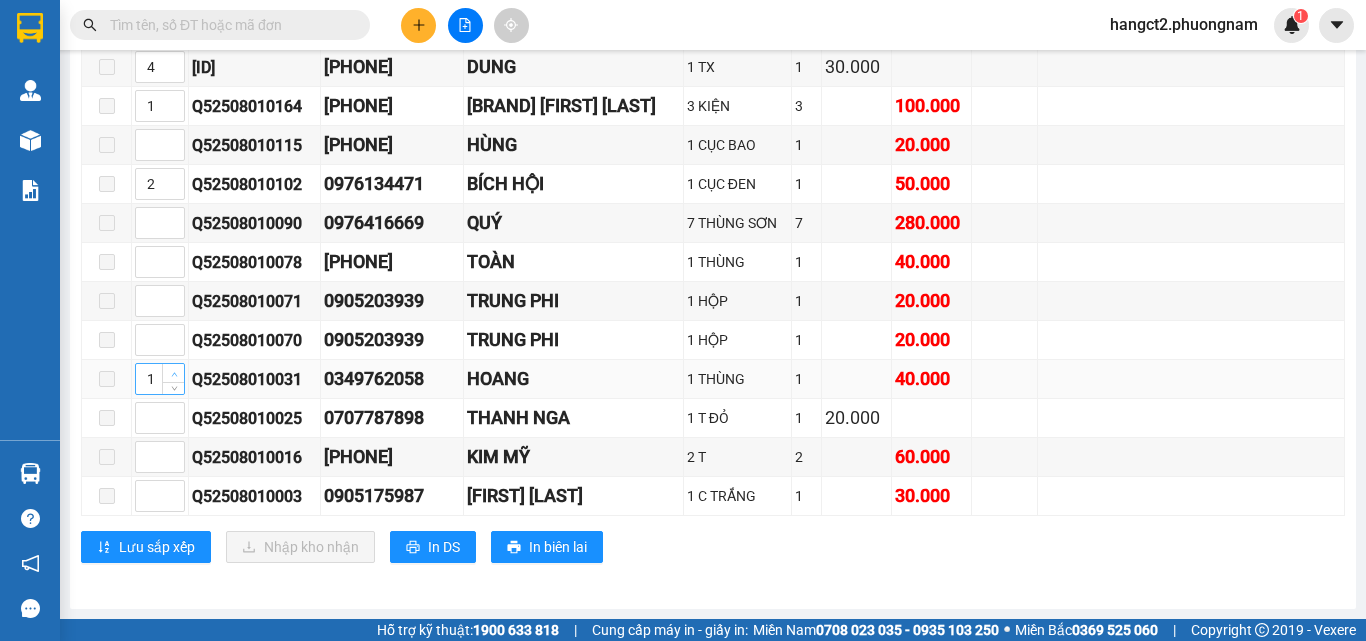 click at bounding box center [173, 373] 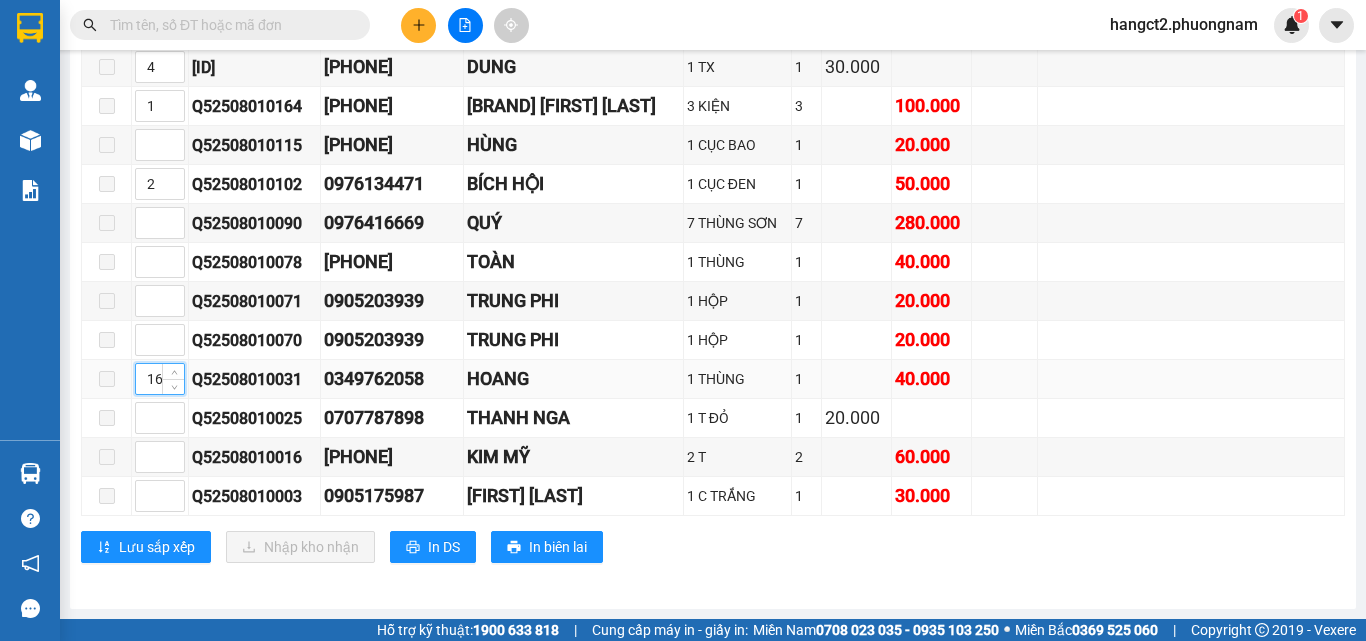 drag, startPoint x: 156, startPoint y: 375, endPoint x: 139, endPoint y: 377, distance: 17.117243 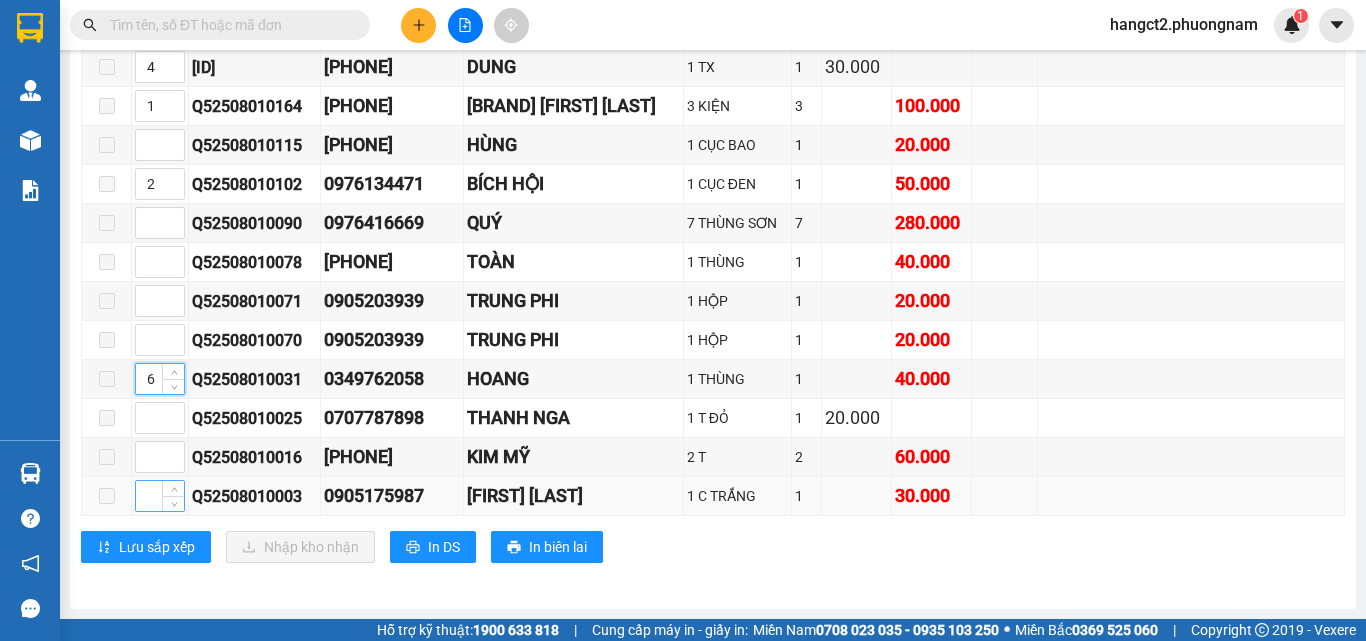 type on "6" 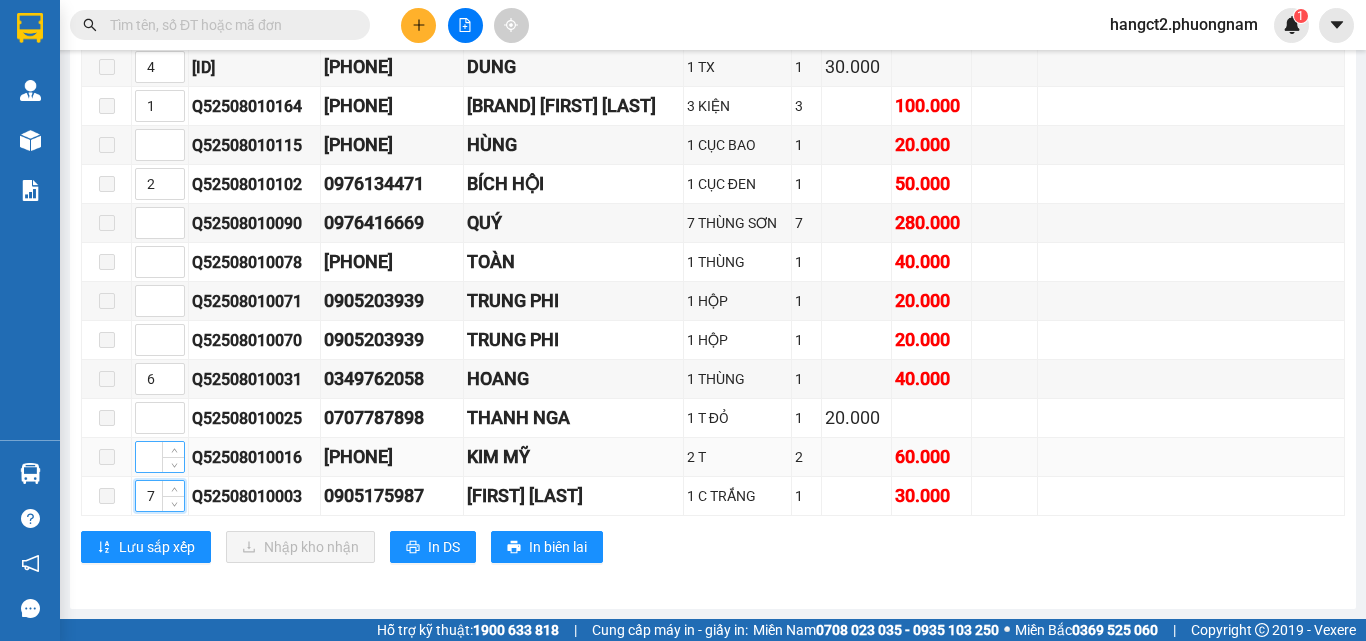 type on "7" 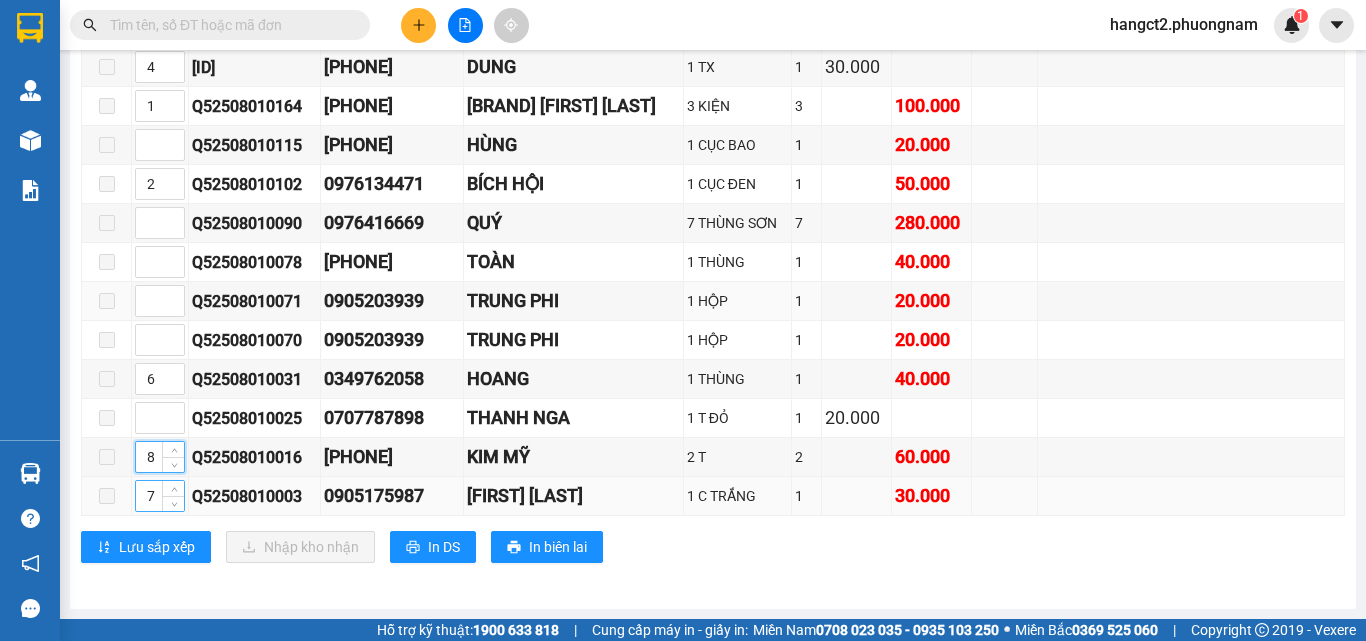 scroll, scrollTop: 16639, scrollLeft: 0, axis: vertical 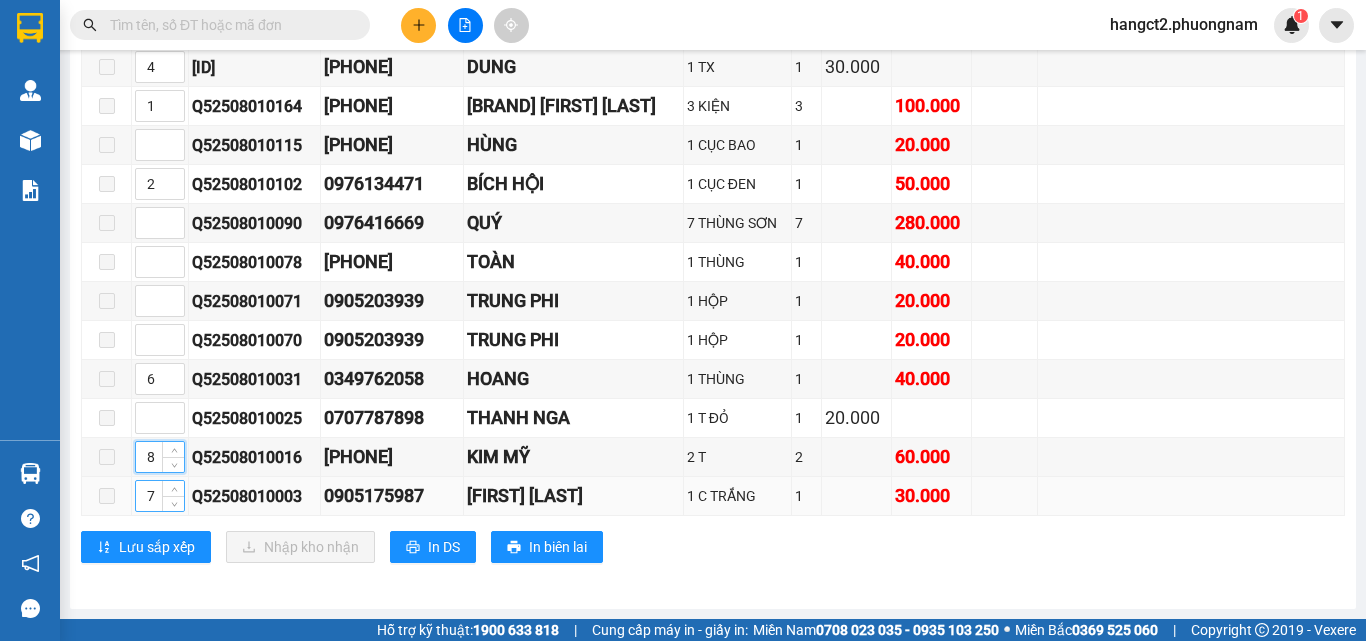 type on "8" 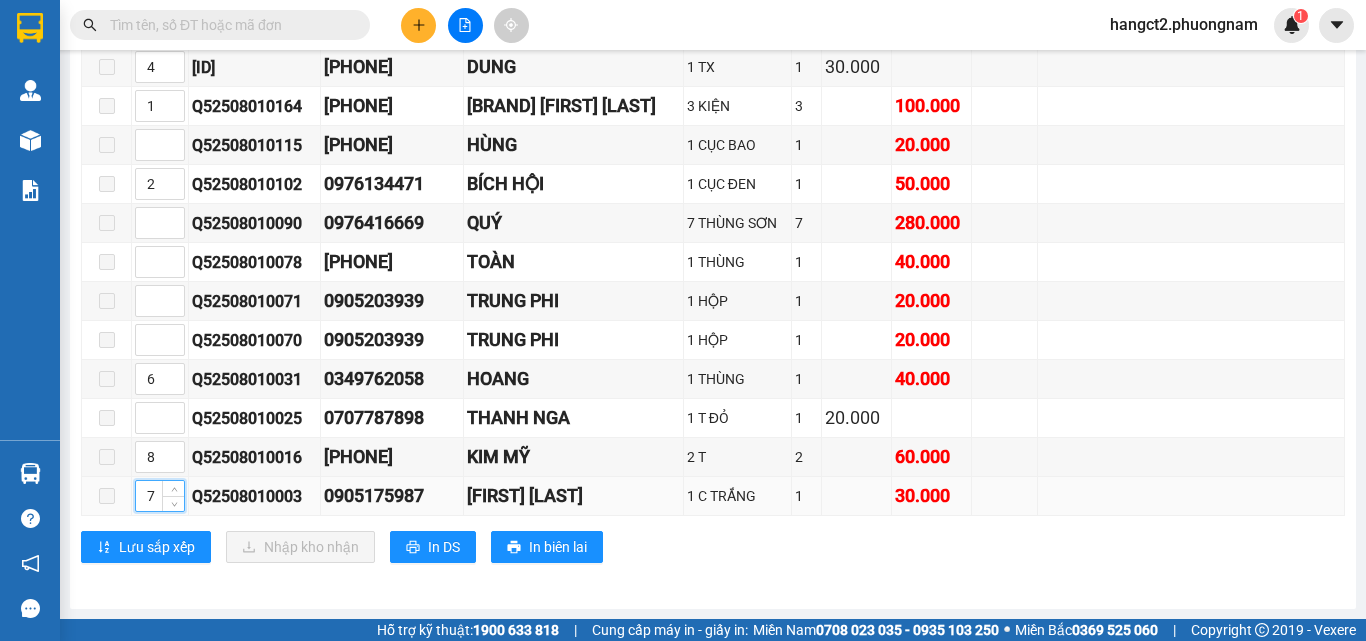 drag, startPoint x: 153, startPoint y: 496, endPoint x: 126, endPoint y: 499, distance: 27.166155 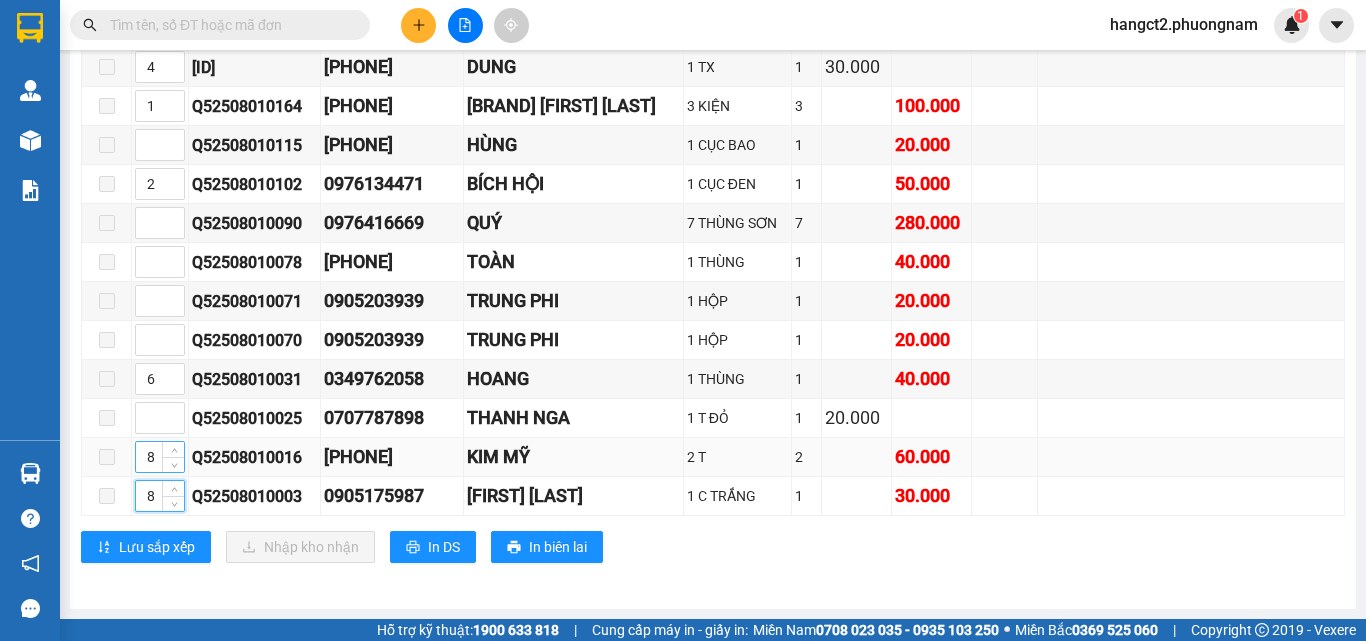 type on "8" 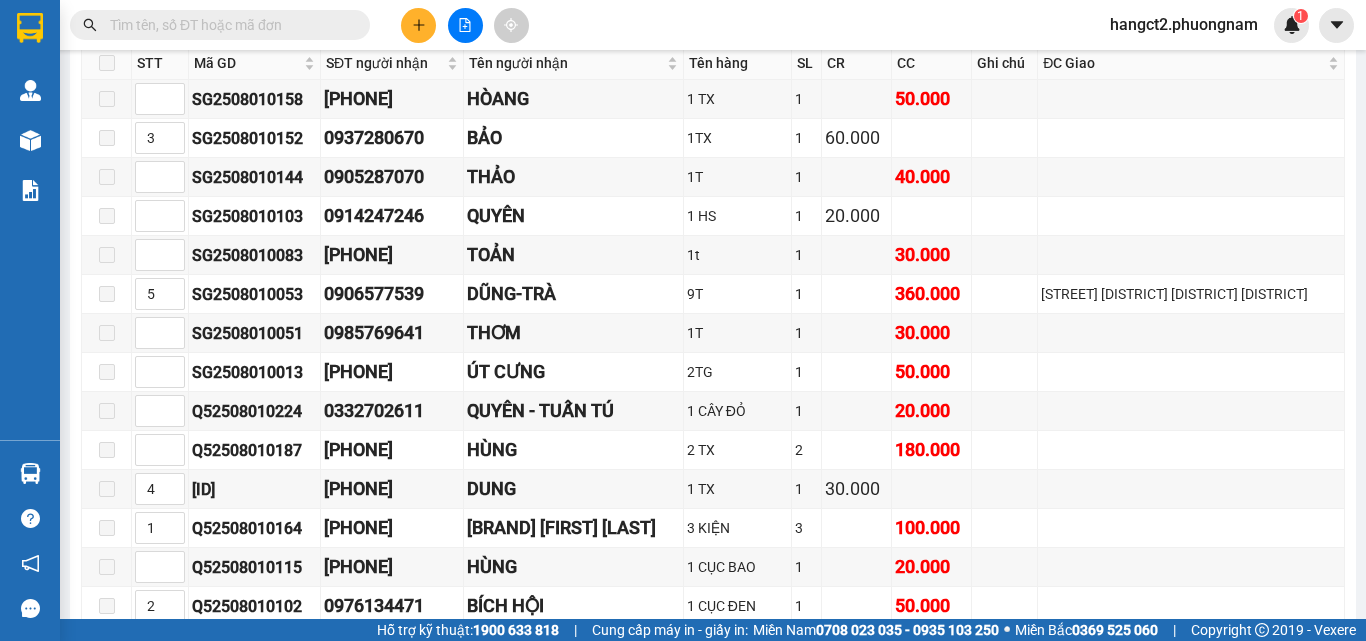 scroll, scrollTop: 16039, scrollLeft: 0, axis: vertical 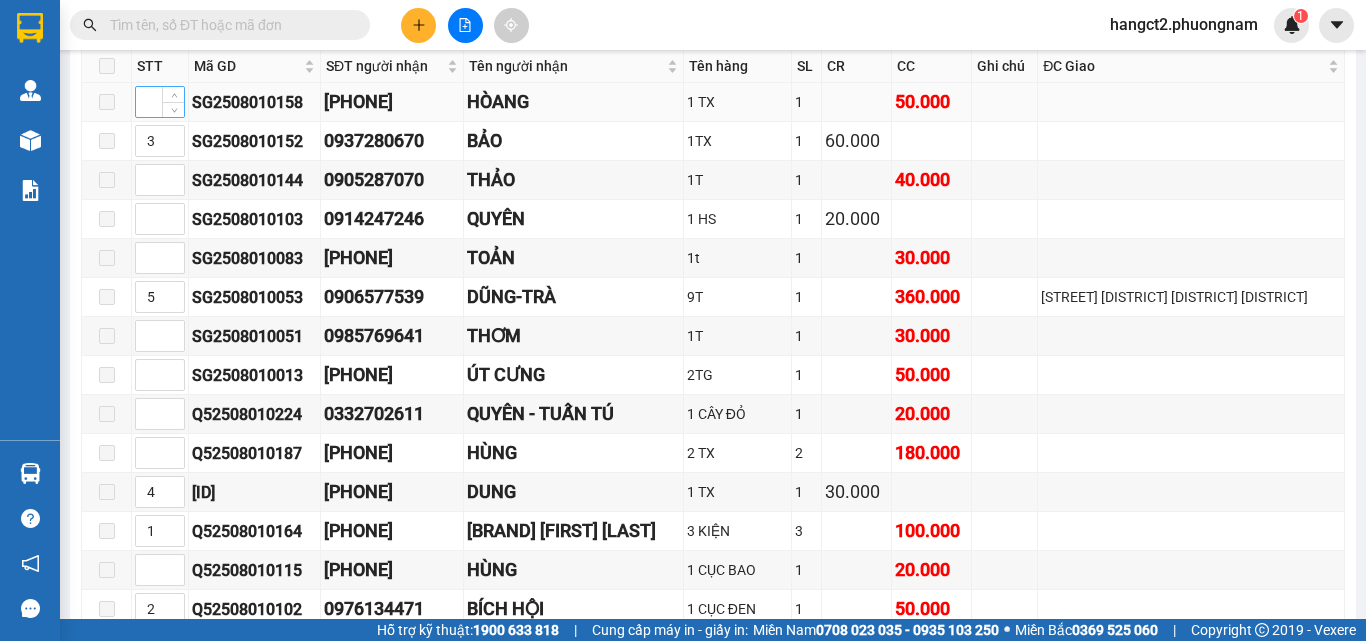 type on "9" 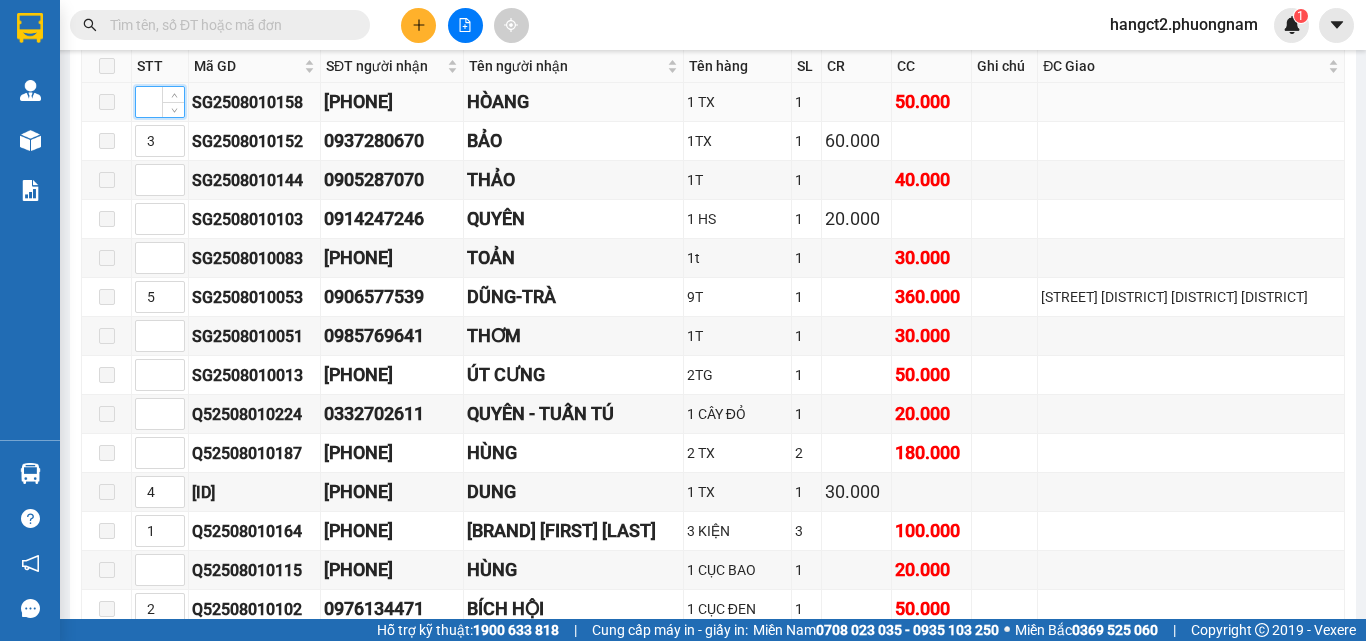 click at bounding box center (160, 102) 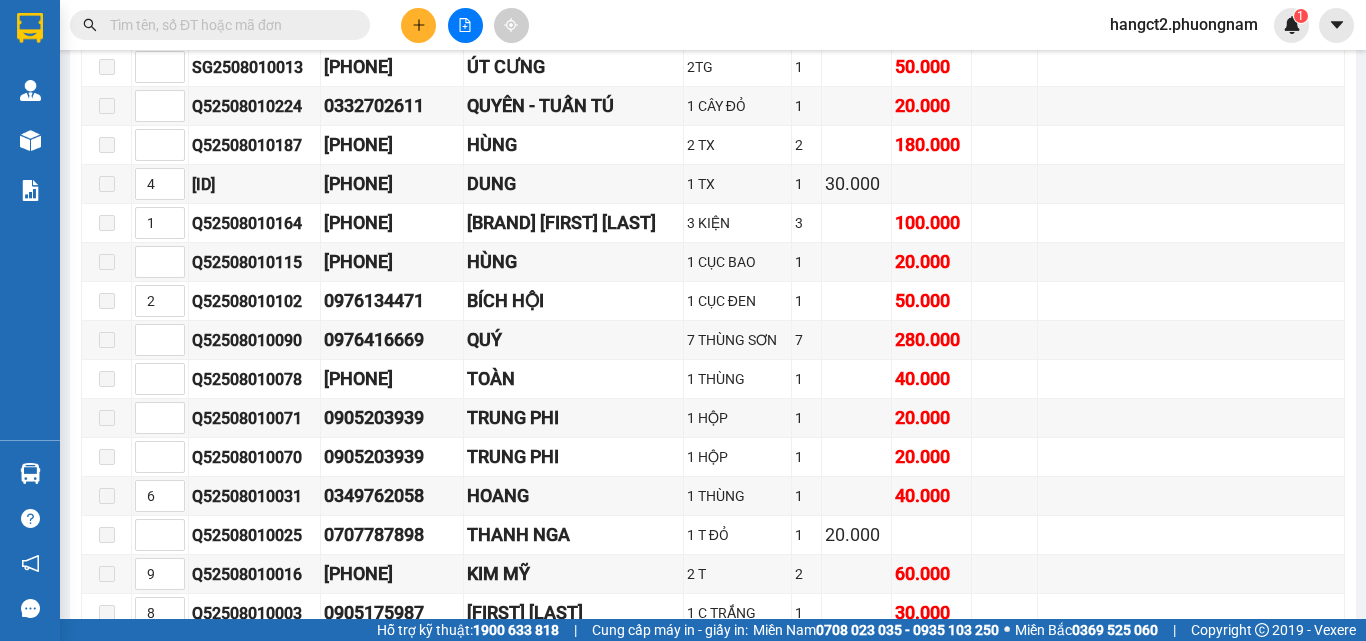 scroll, scrollTop: 16239, scrollLeft: 0, axis: vertical 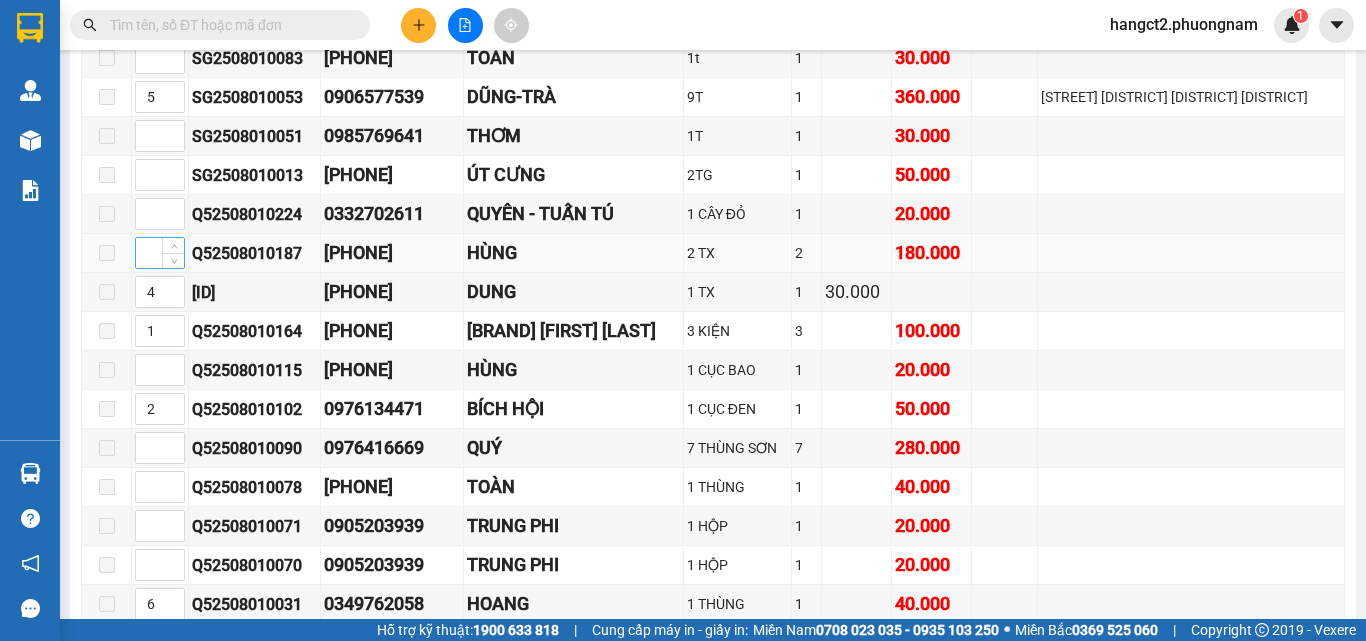 type on "7" 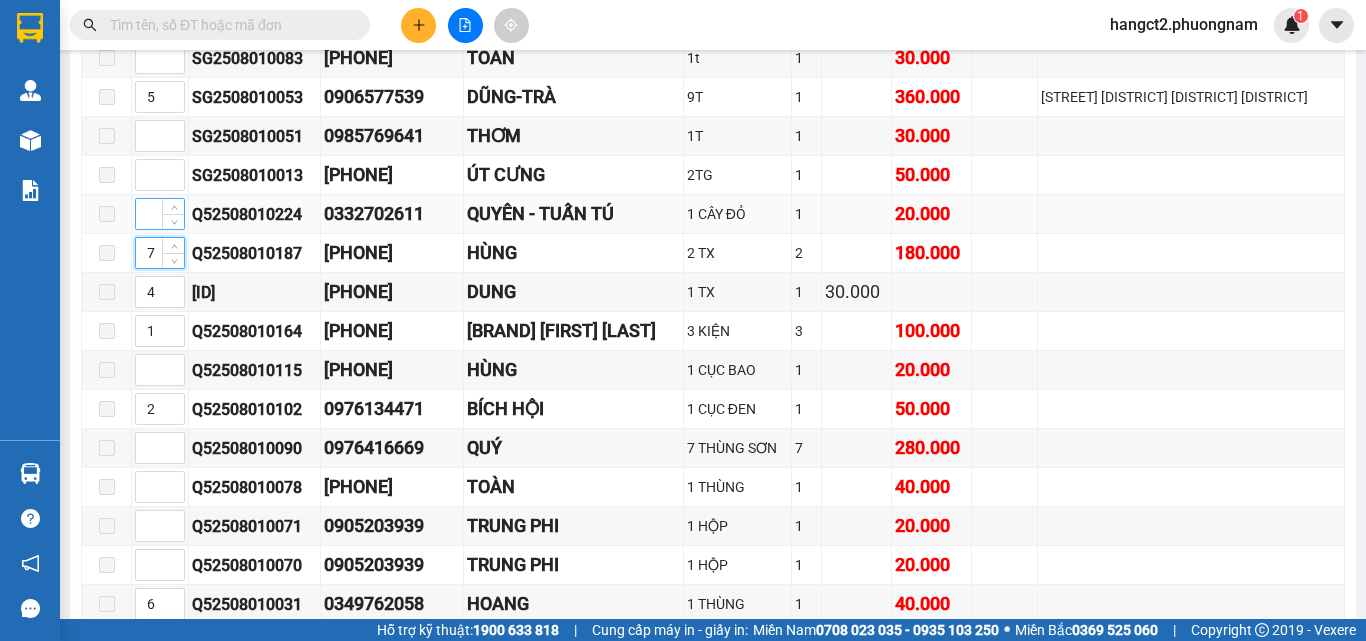 type on "7" 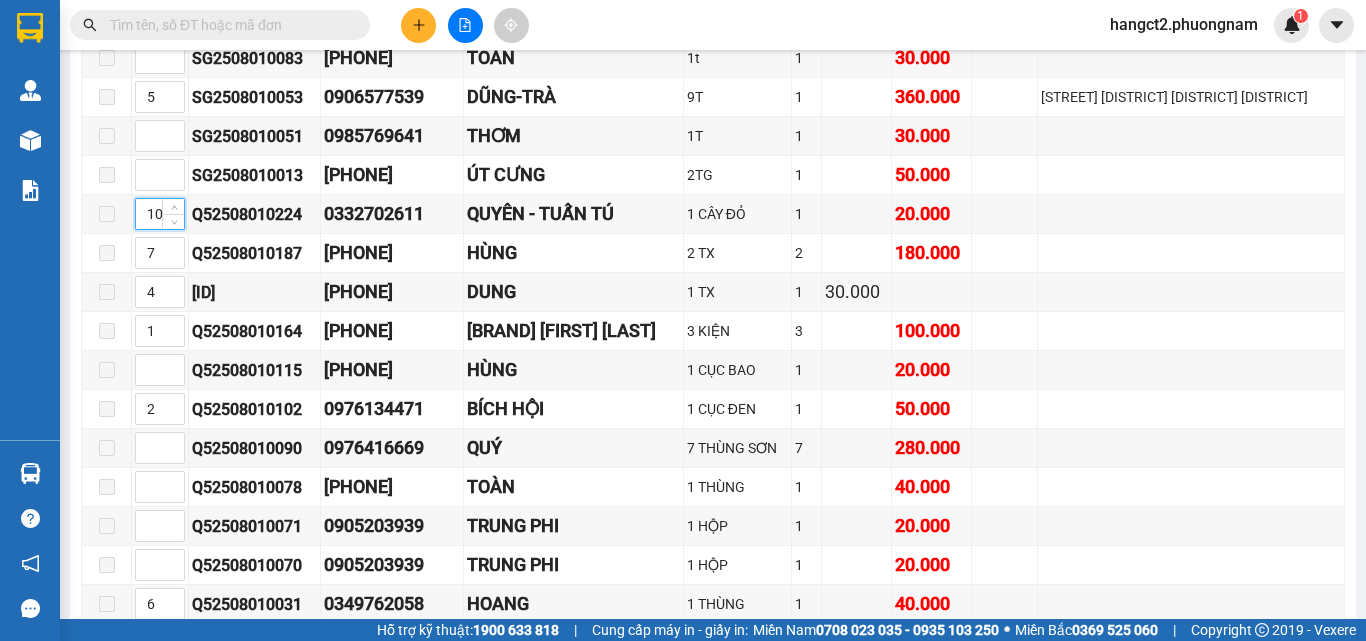 type on "10" 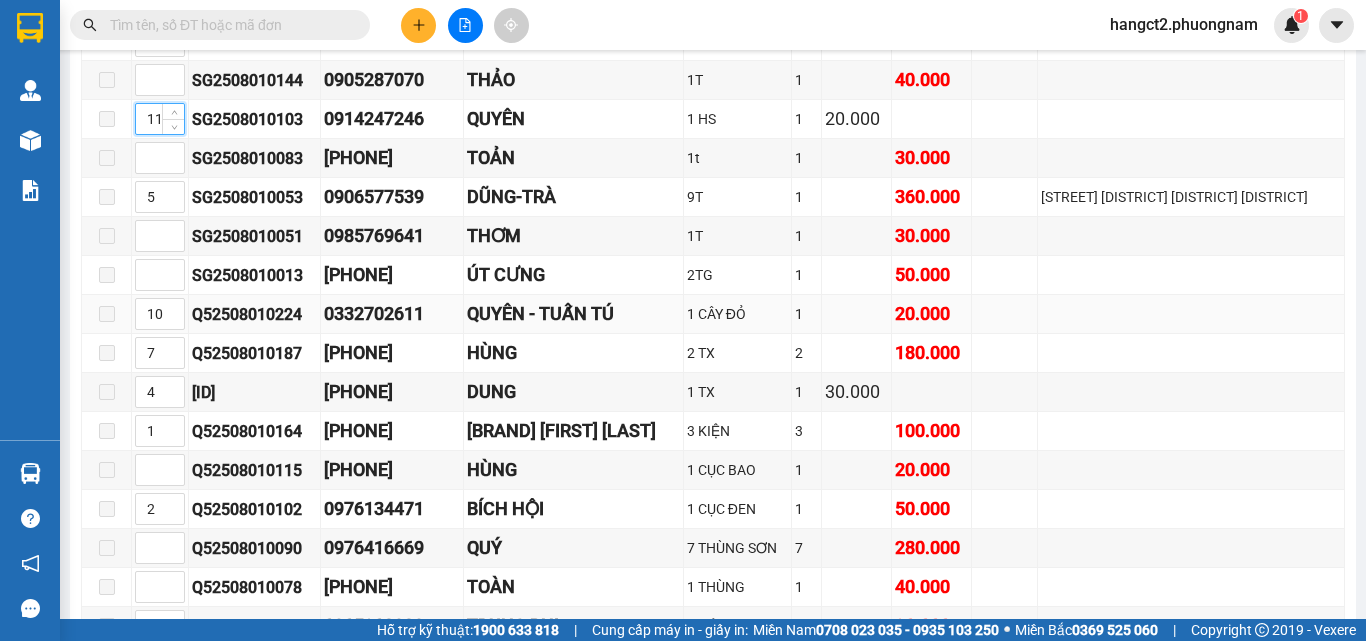scroll, scrollTop: 16439, scrollLeft: 0, axis: vertical 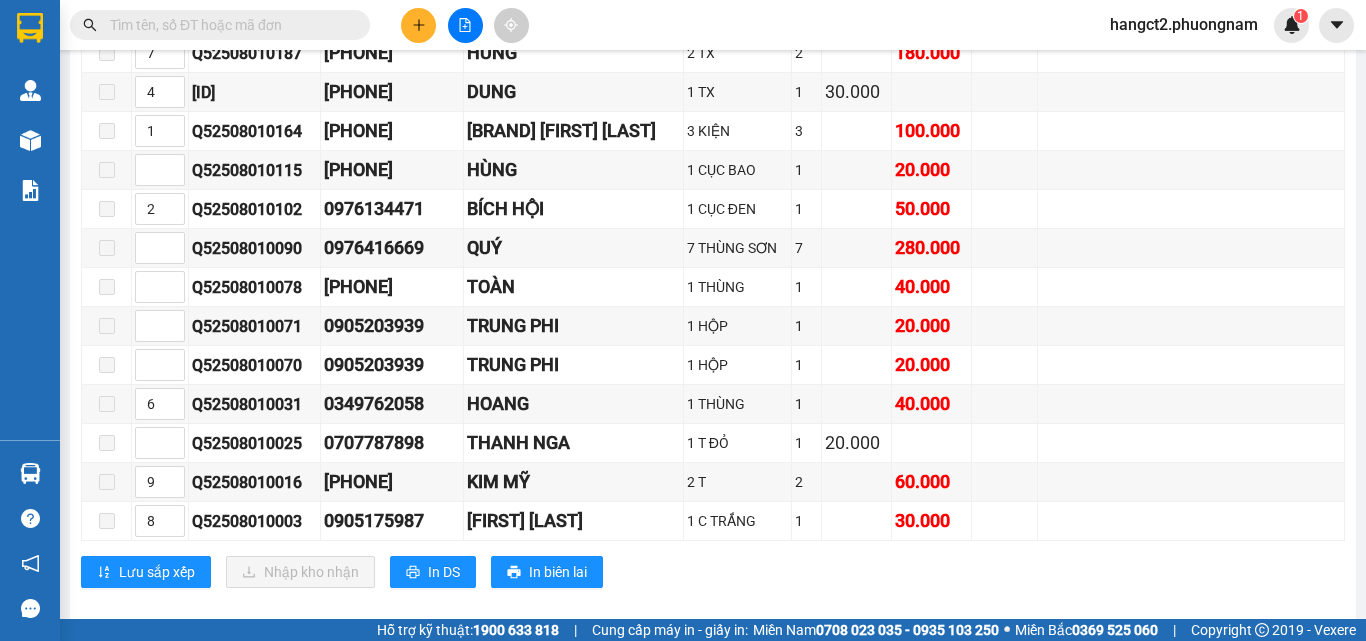 type on "11" 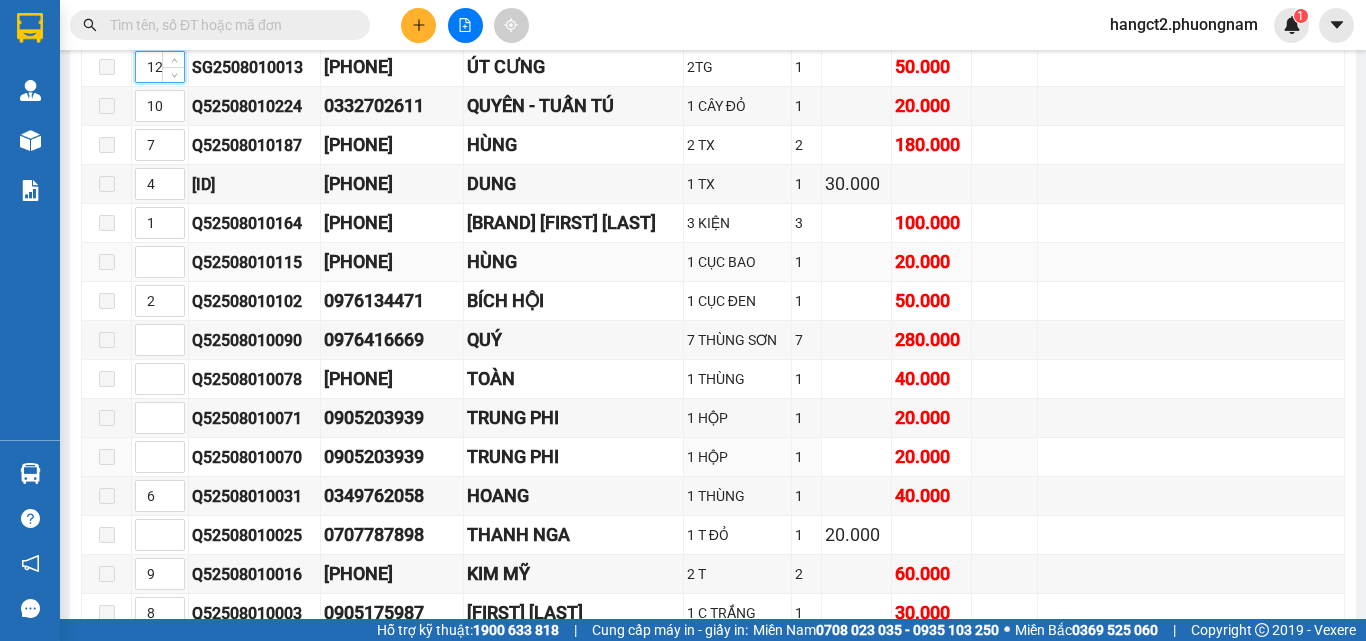 scroll, scrollTop: 16339, scrollLeft: 0, axis: vertical 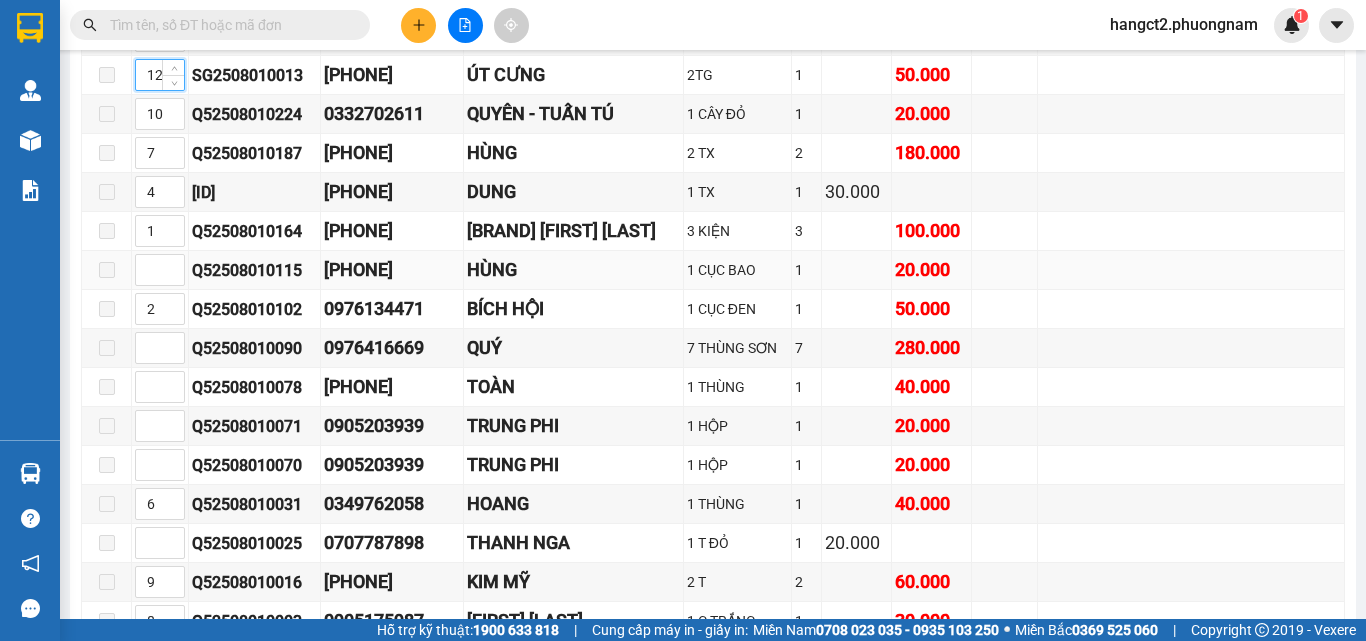 type on "1" 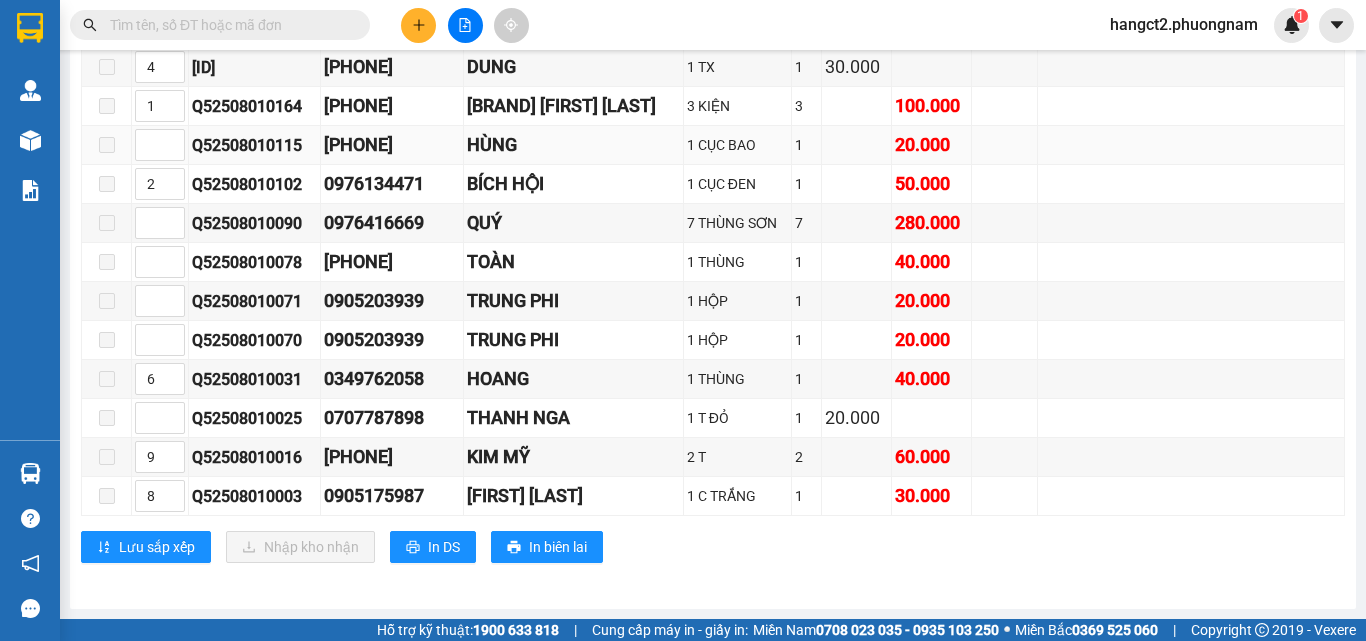 scroll, scrollTop: 16539, scrollLeft: 0, axis: vertical 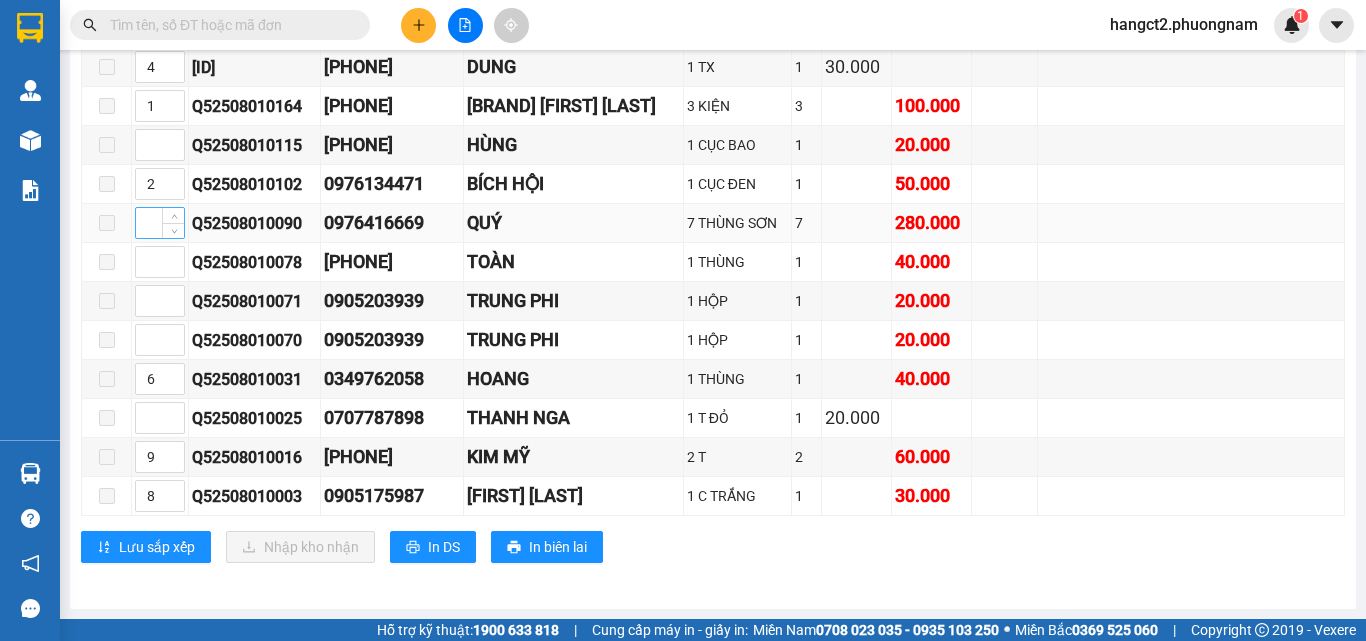 type on "12" 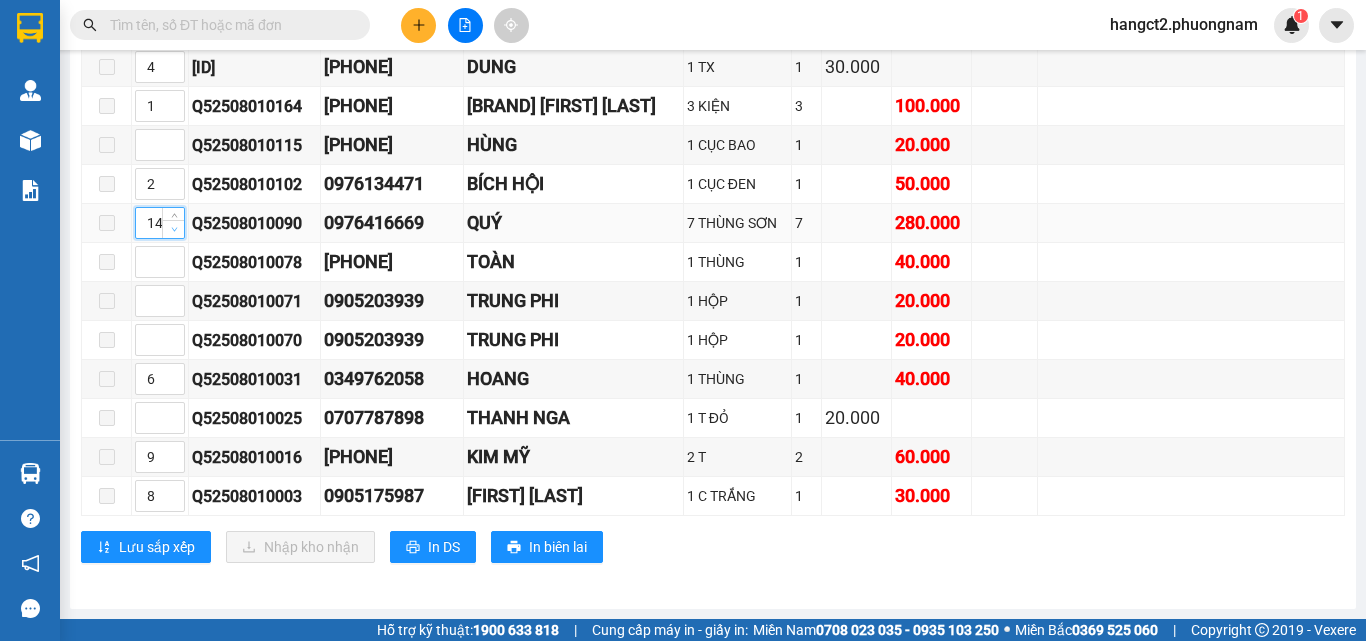 drag, startPoint x: 158, startPoint y: 320, endPoint x: 174, endPoint y: 324, distance: 16.492422 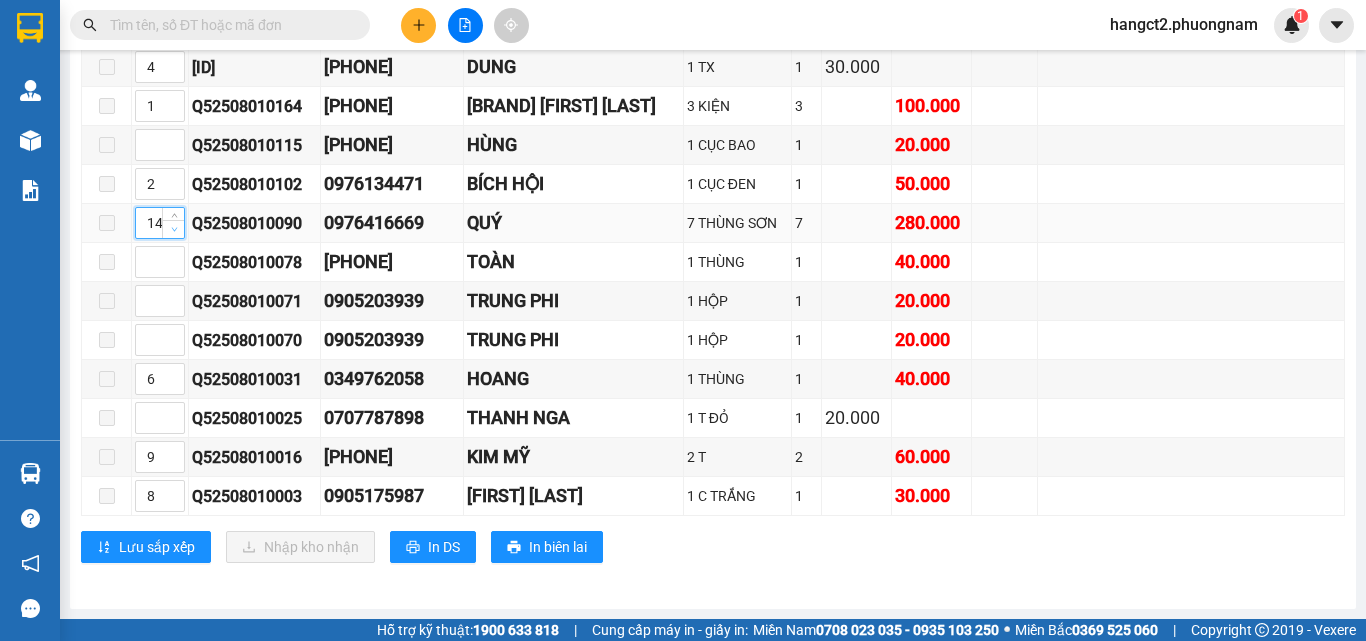 click on "14" at bounding box center [160, 223] 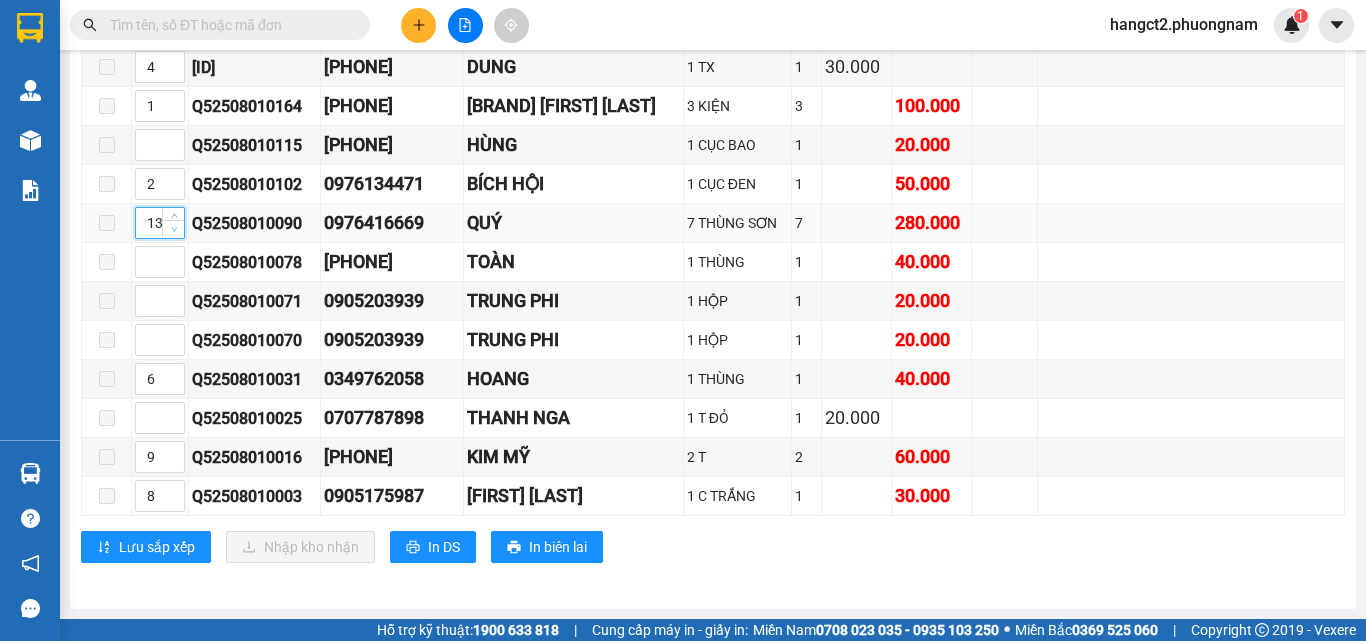 click 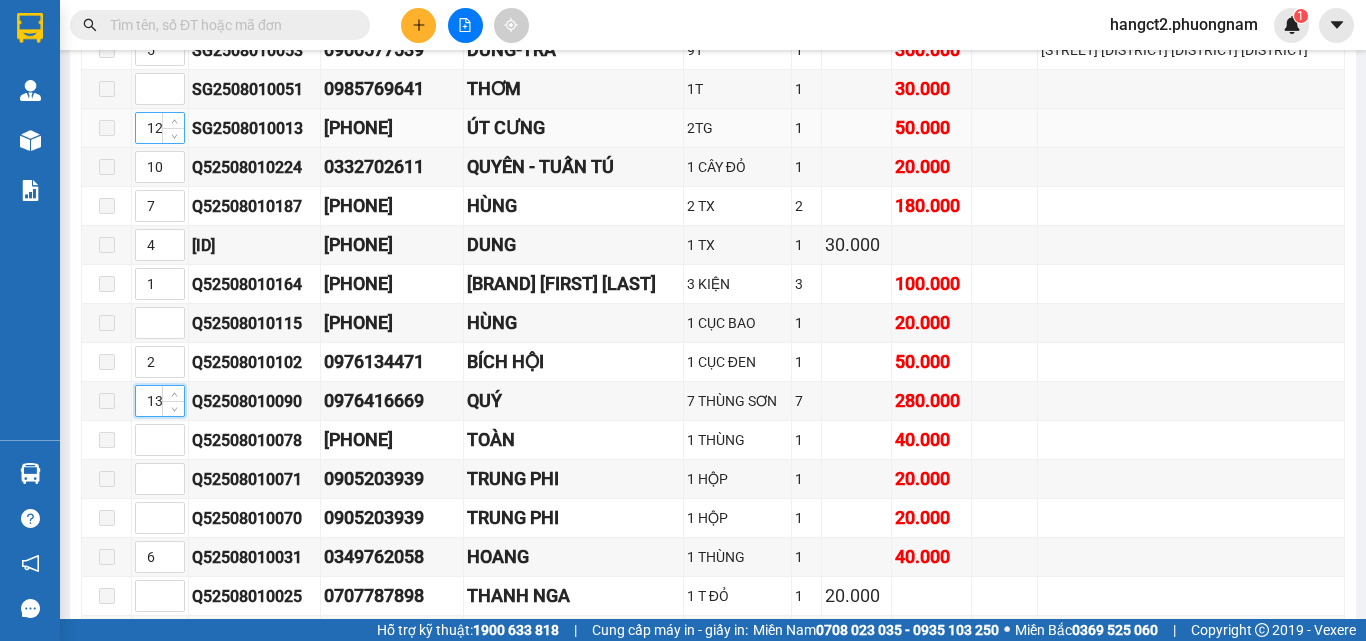 scroll, scrollTop: 16439, scrollLeft: 0, axis: vertical 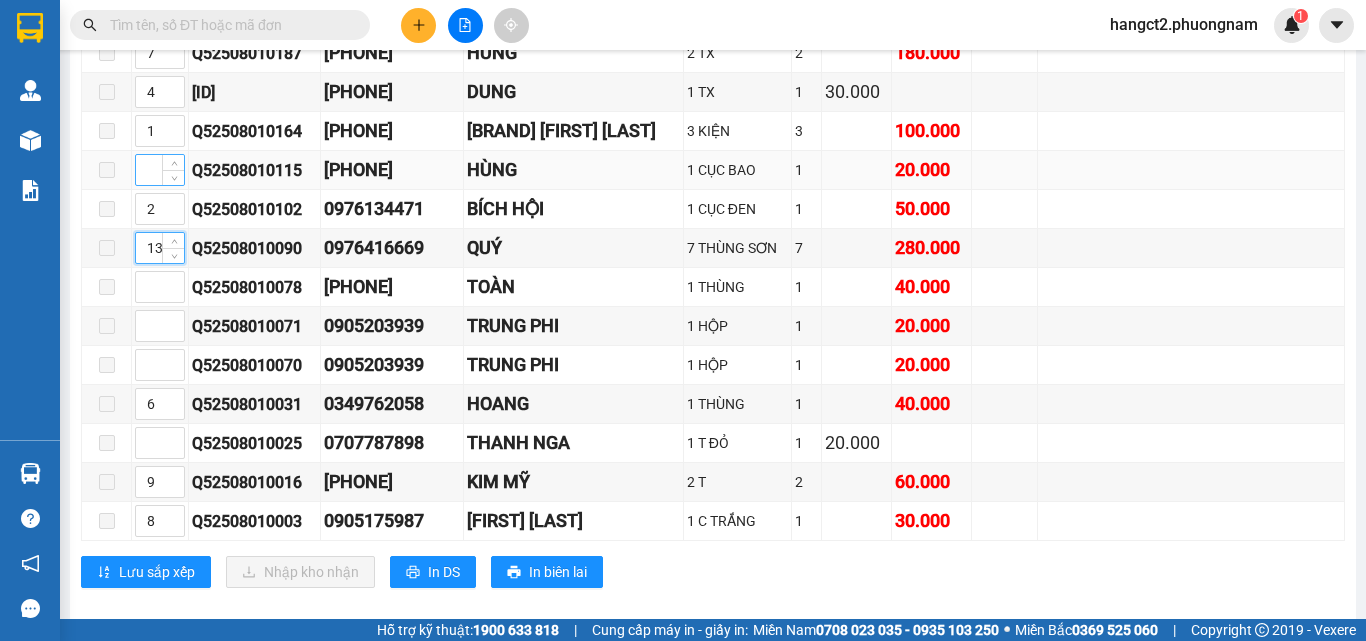 type on "13" 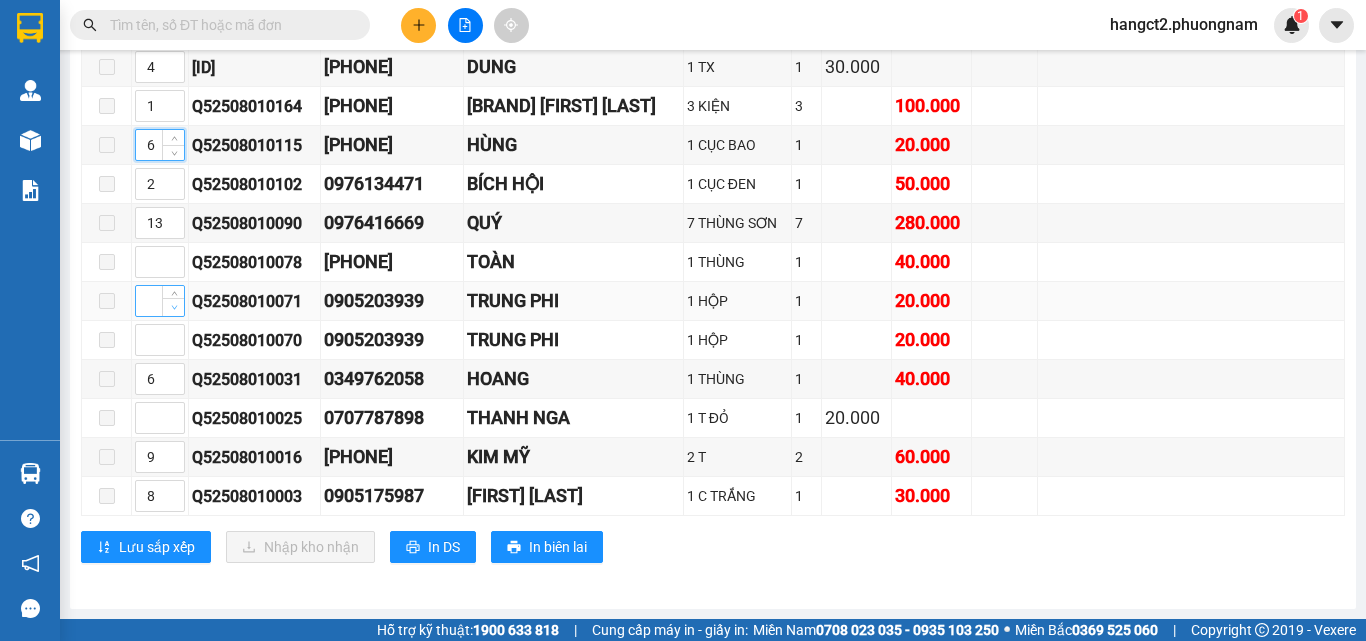 scroll, scrollTop: 16539, scrollLeft: 0, axis: vertical 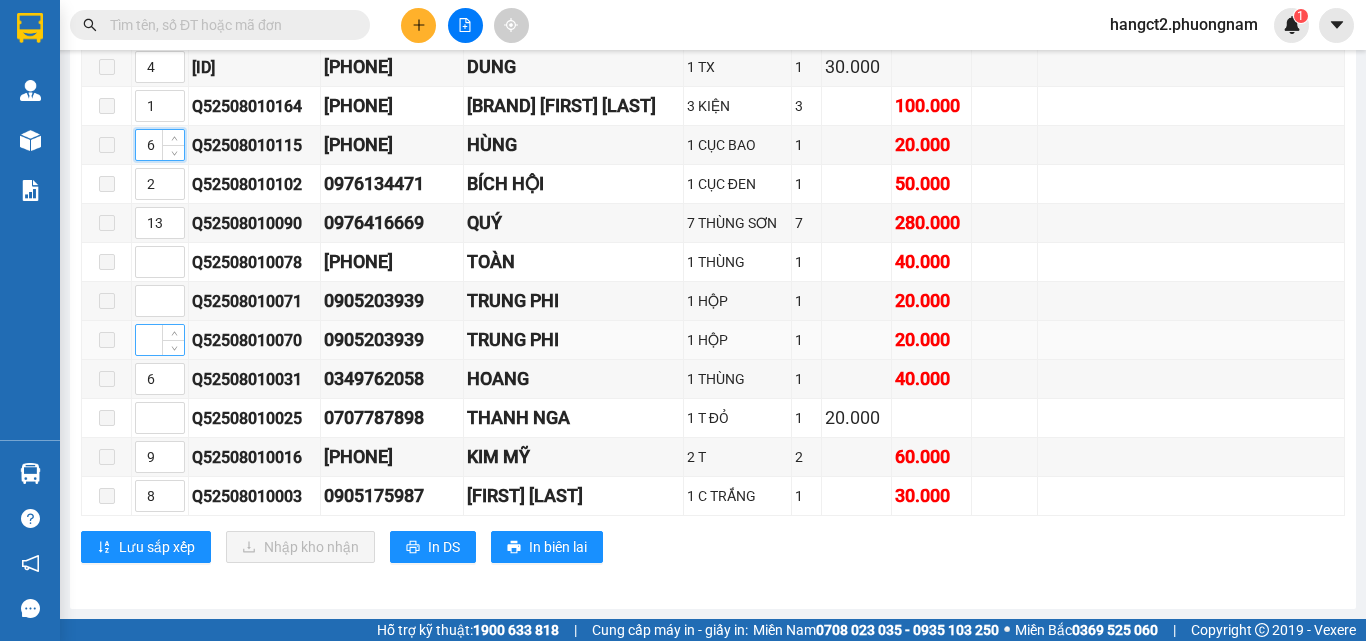type on "6" 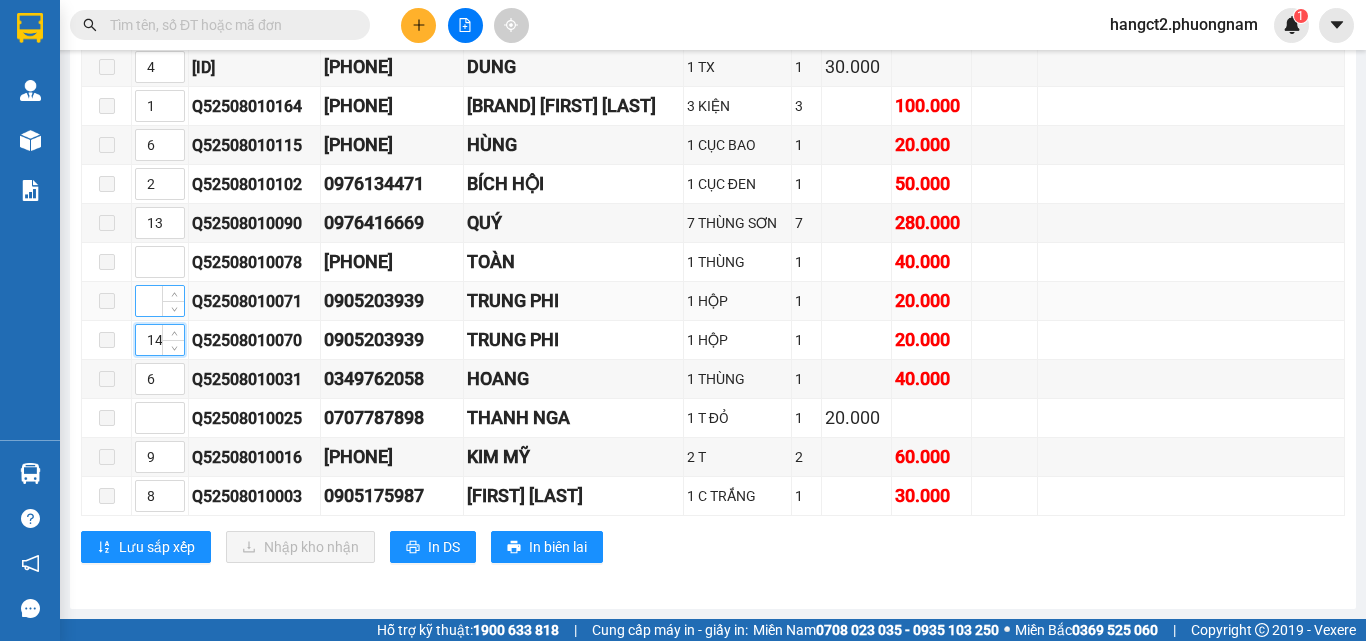 type on "14" 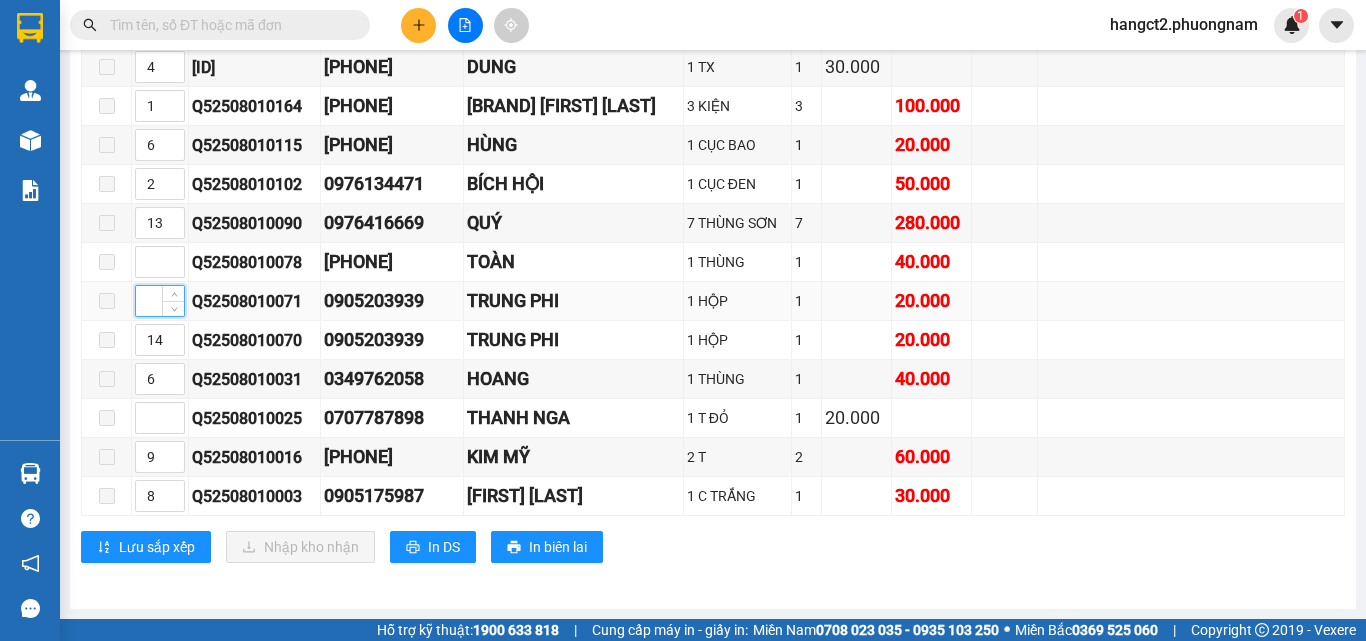 click at bounding box center [160, 301] 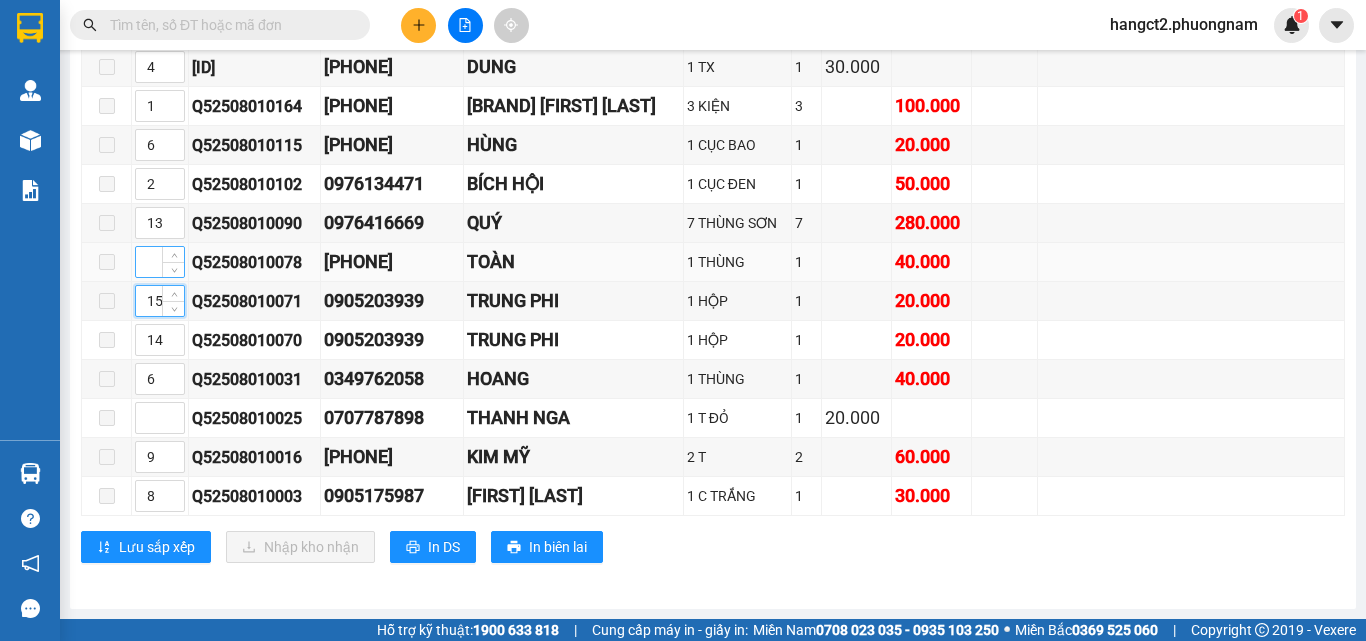 type on "15" 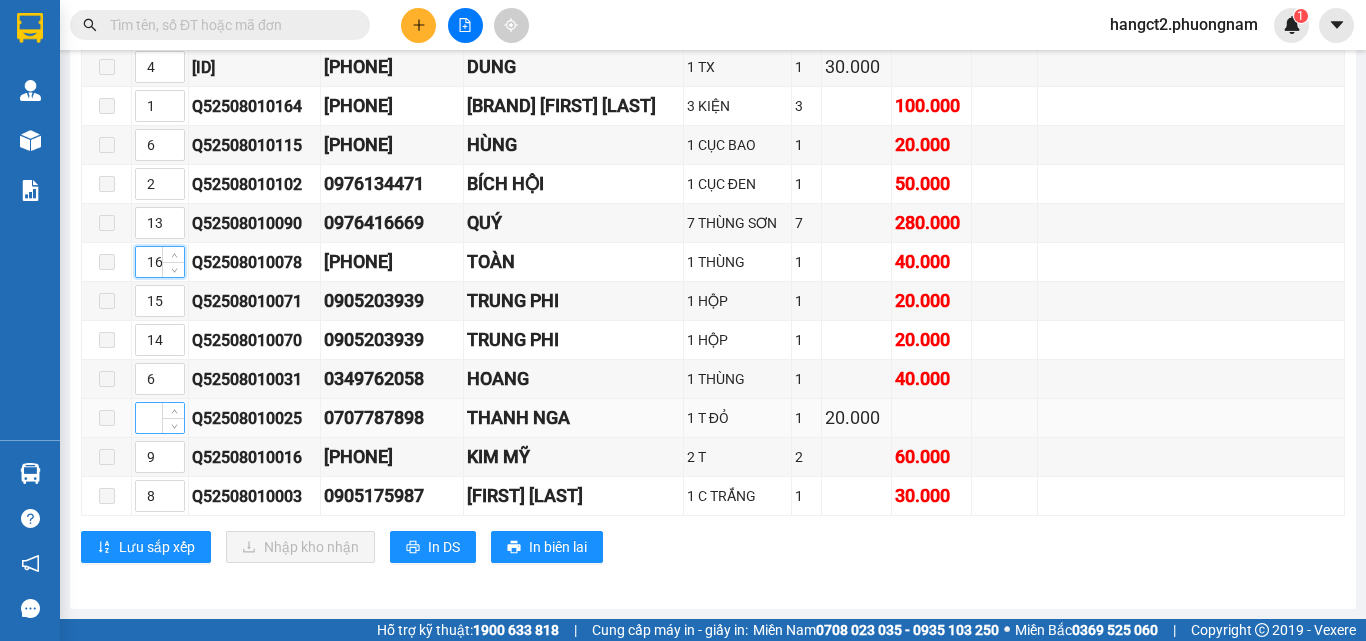 type on "16" 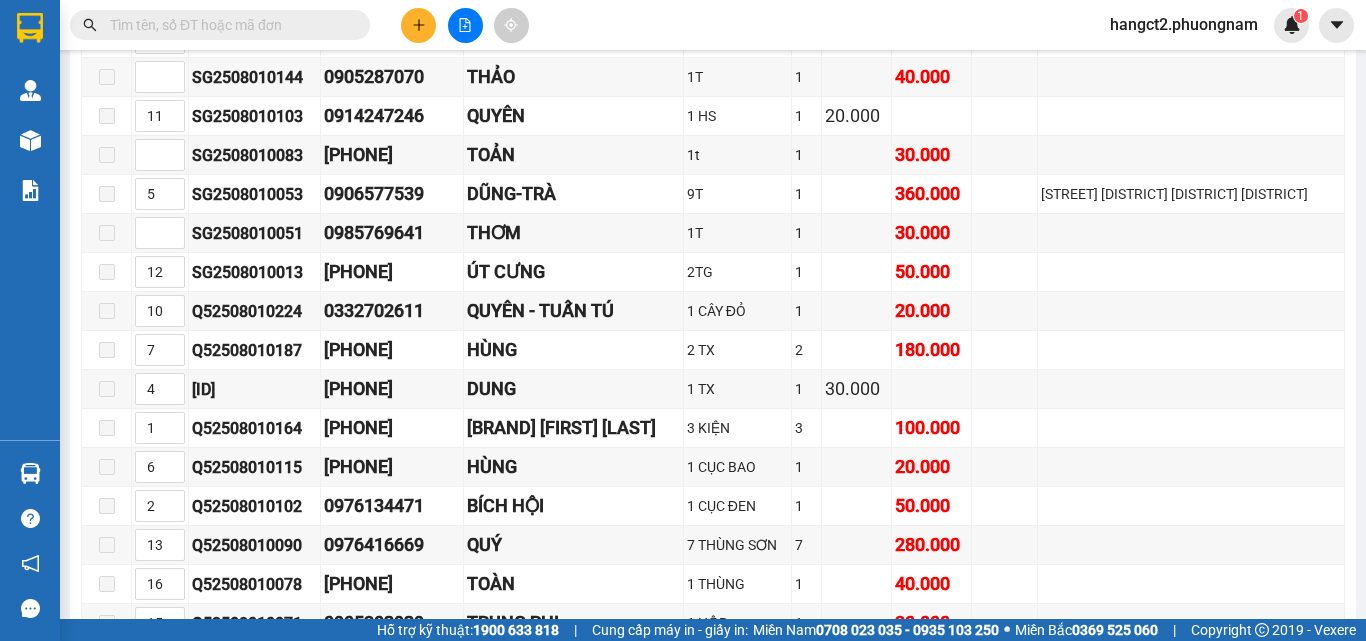 scroll, scrollTop: 16139, scrollLeft: 0, axis: vertical 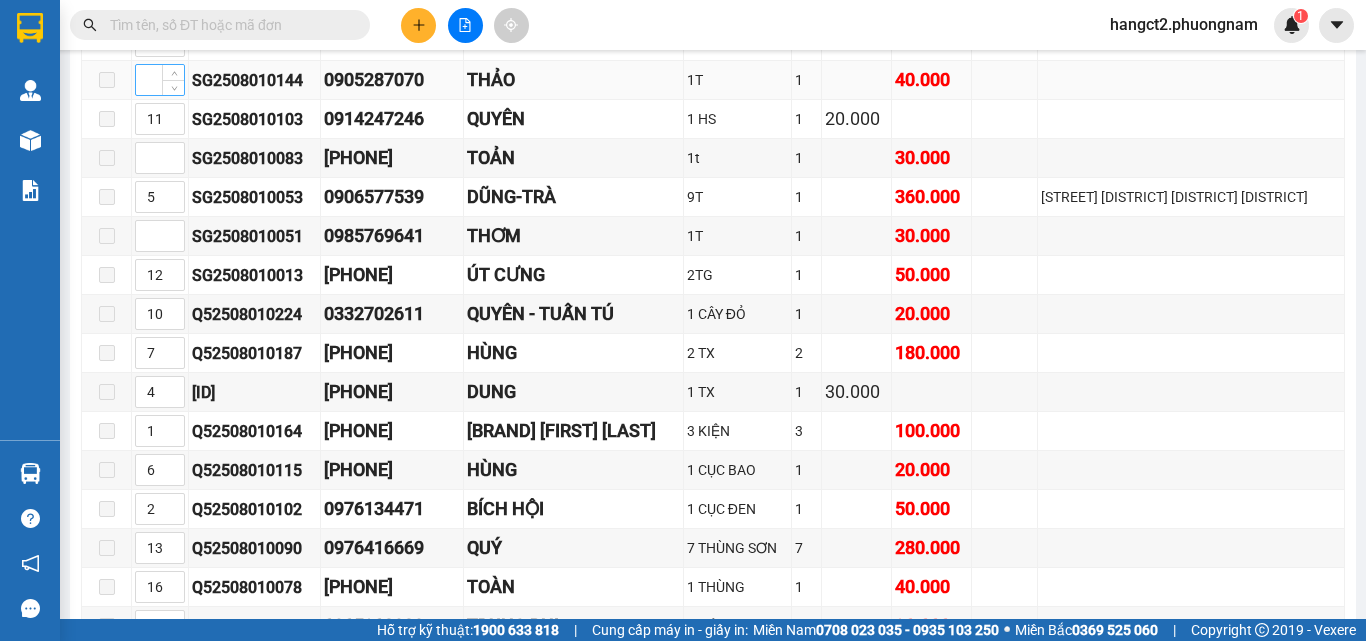type on "17" 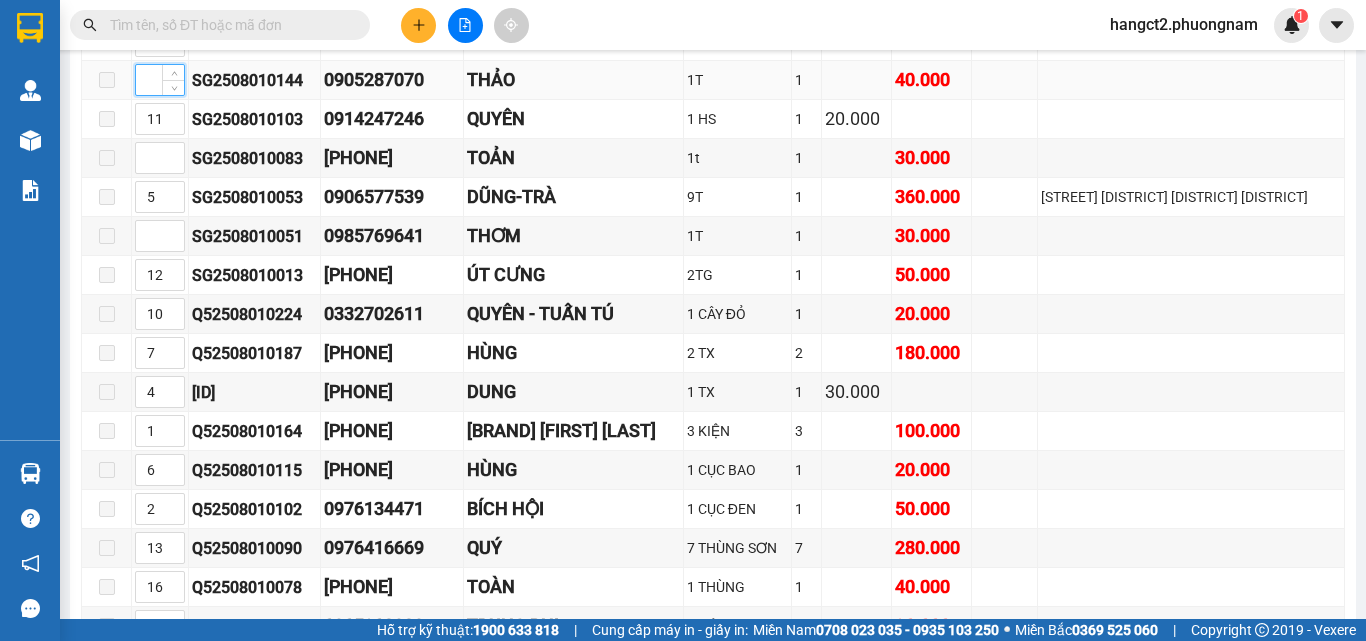 click at bounding box center [160, 80] 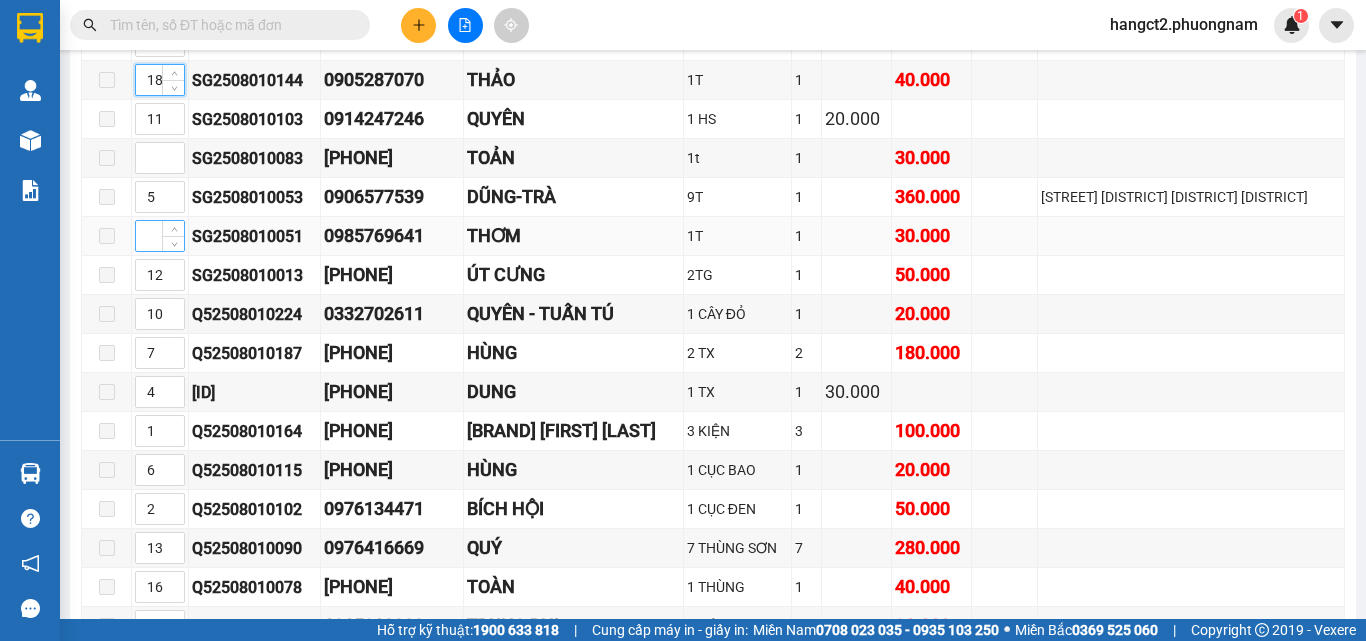 type on "18" 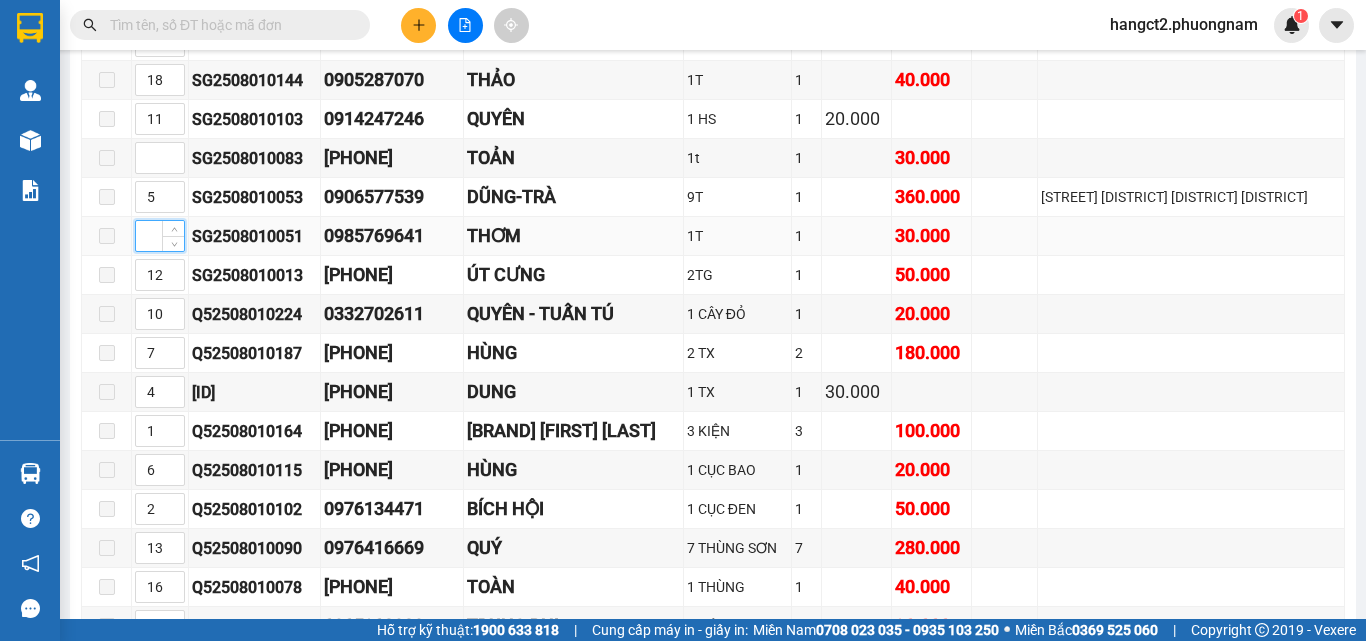 click at bounding box center (160, 236) 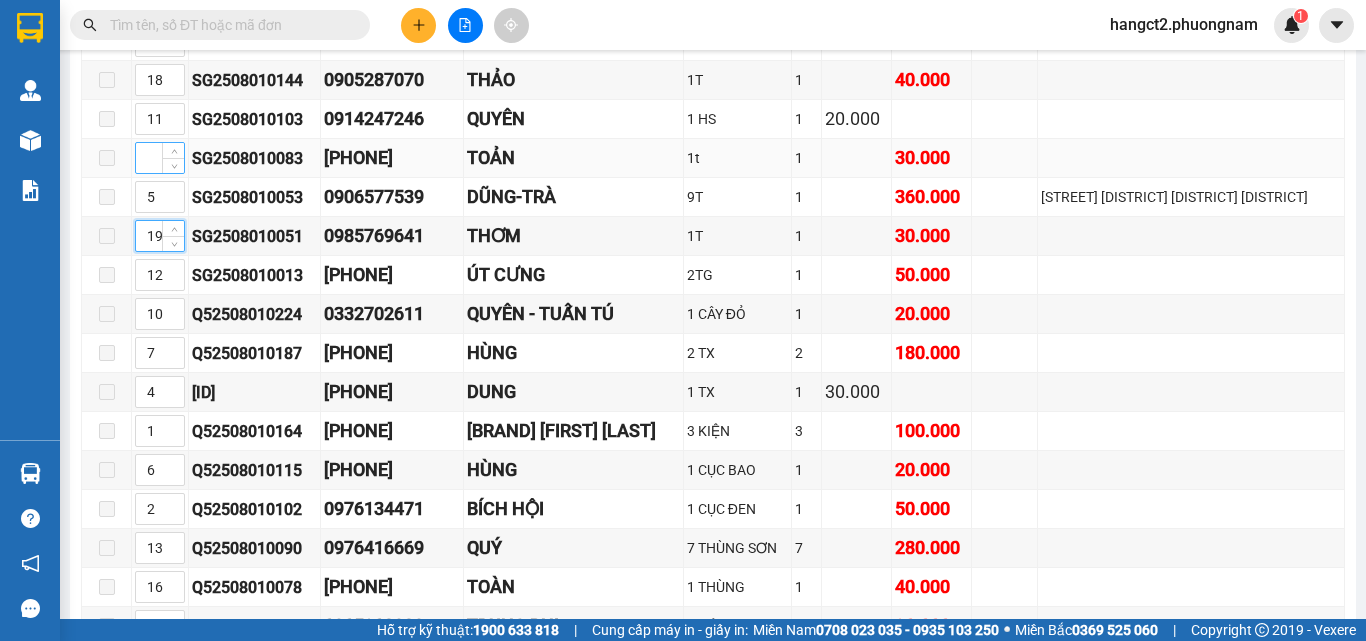 type on "19" 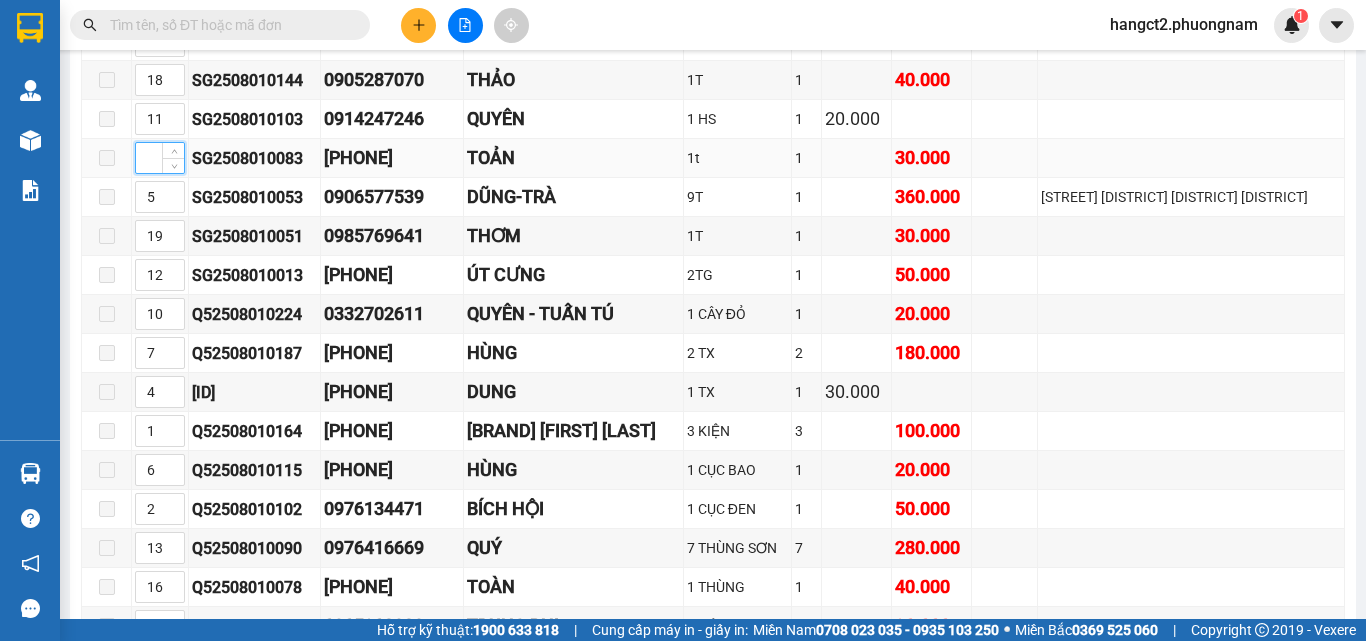 click at bounding box center [160, 158] 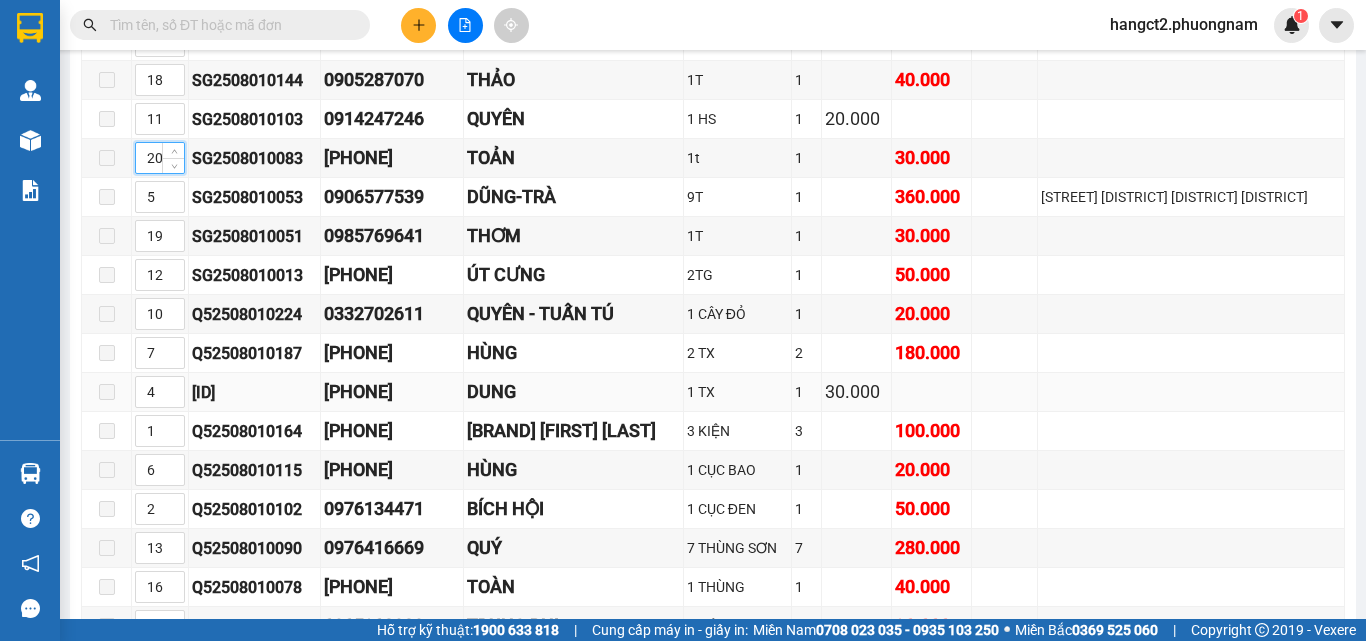 scroll, scrollTop: 16639, scrollLeft: 0, axis: vertical 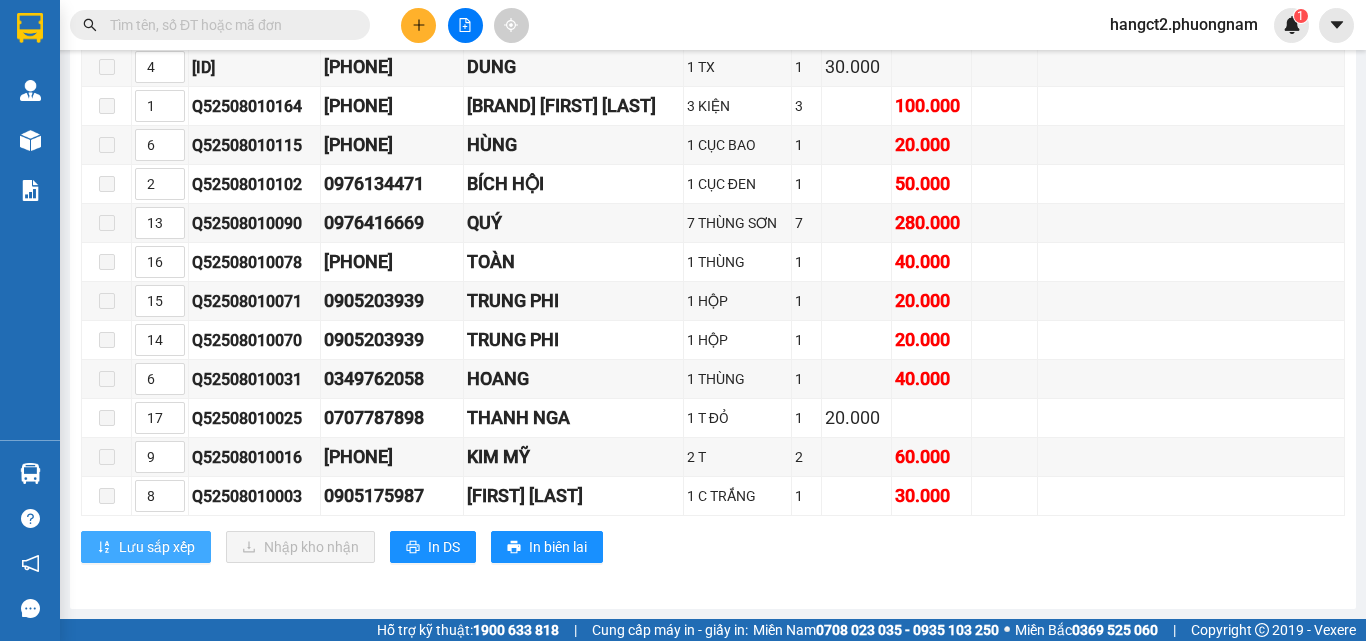 type on "20" 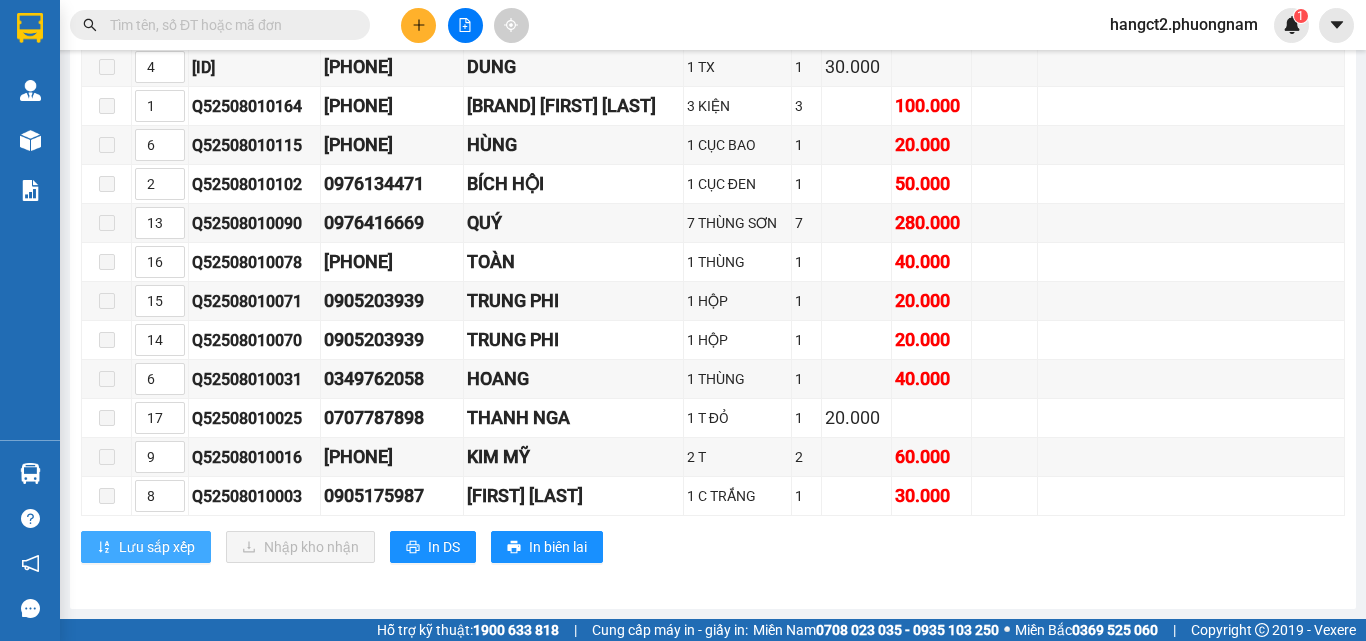 click on "Lưu sắp xếp" at bounding box center [157, 547] 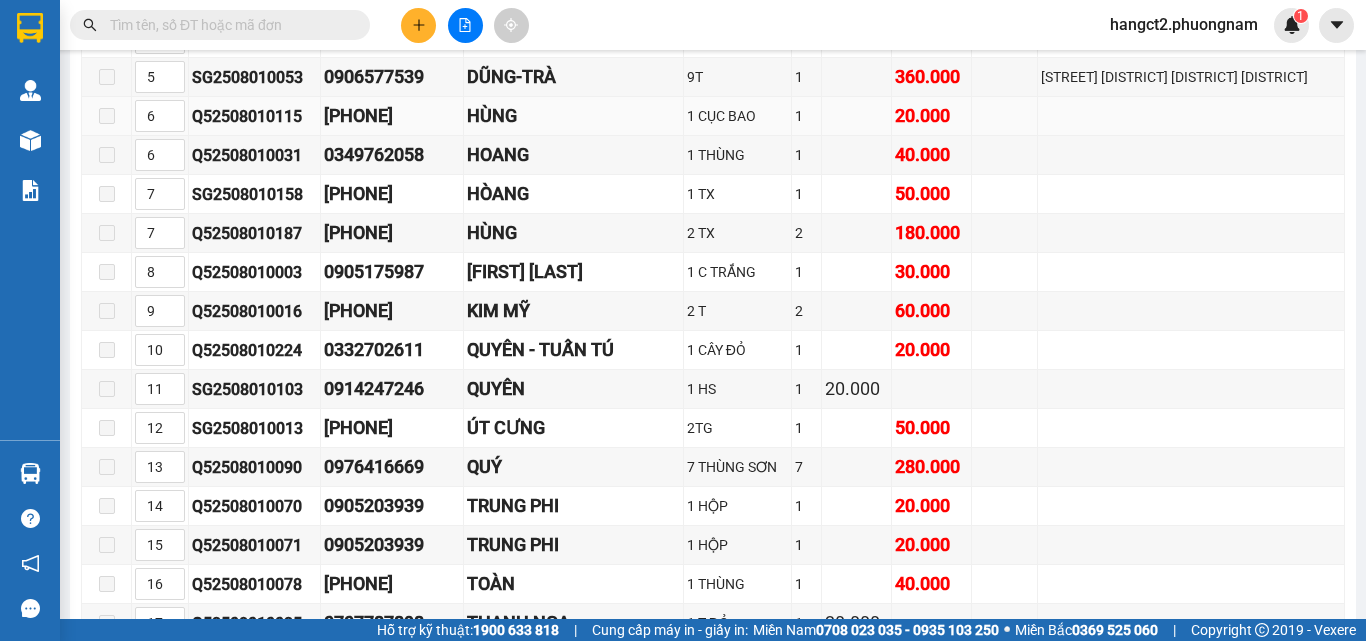 scroll, scrollTop: 16639, scrollLeft: 0, axis: vertical 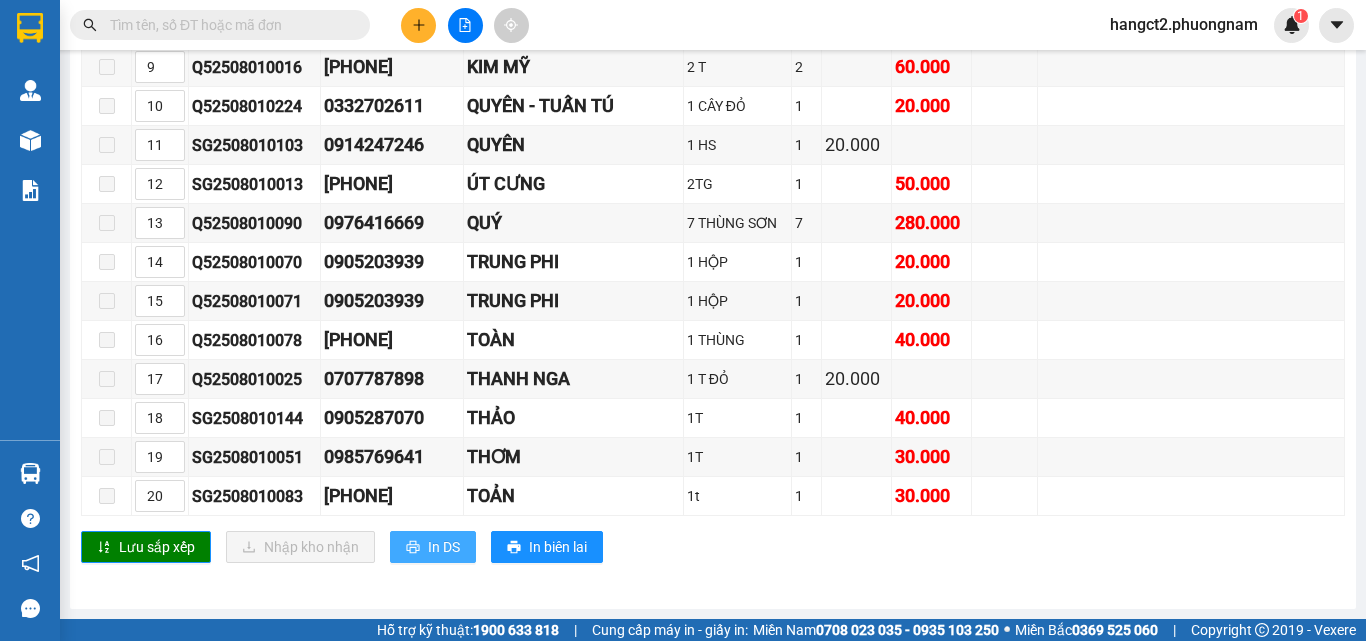 click on "In DS" at bounding box center [433, 547] 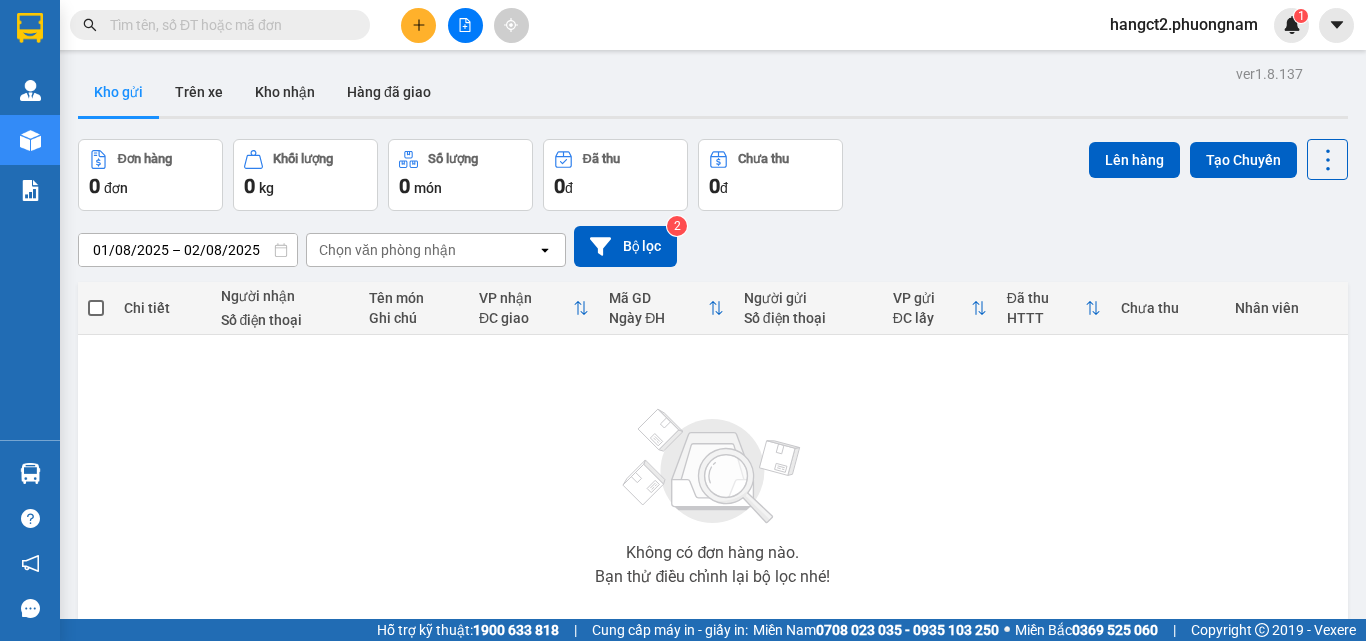 scroll, scrollTop: 0, scrollLeft: 0, axis: both 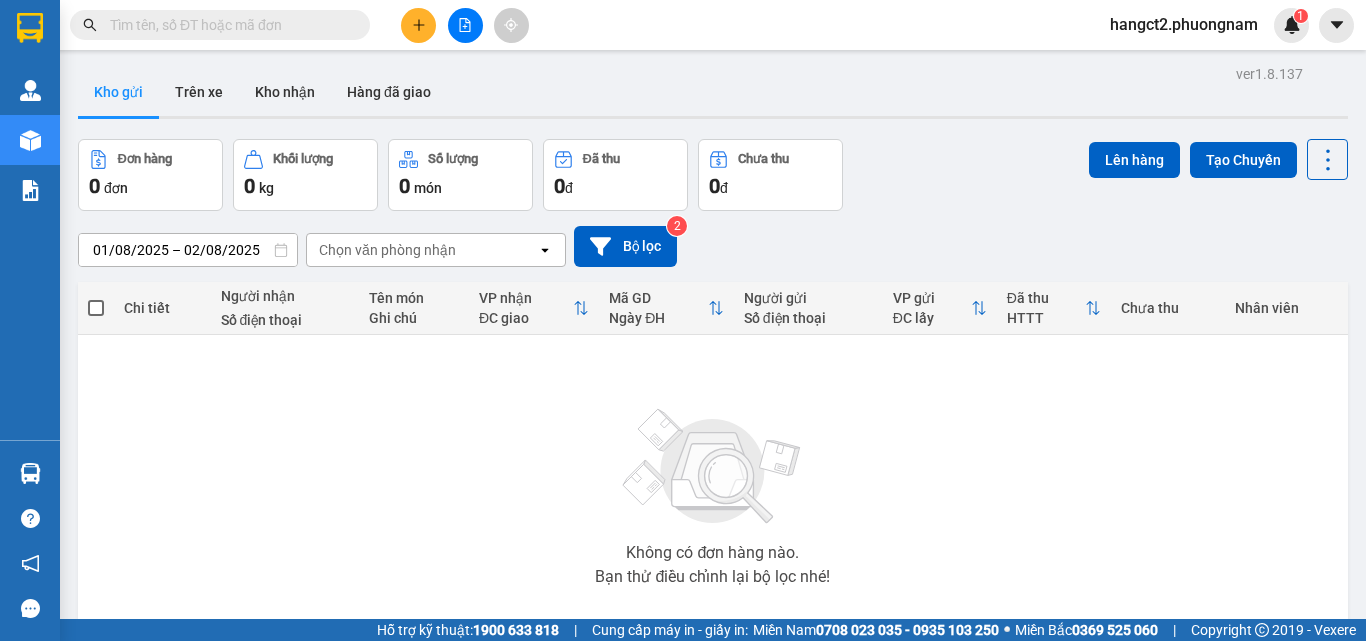 click at bounding box center (228, 25) 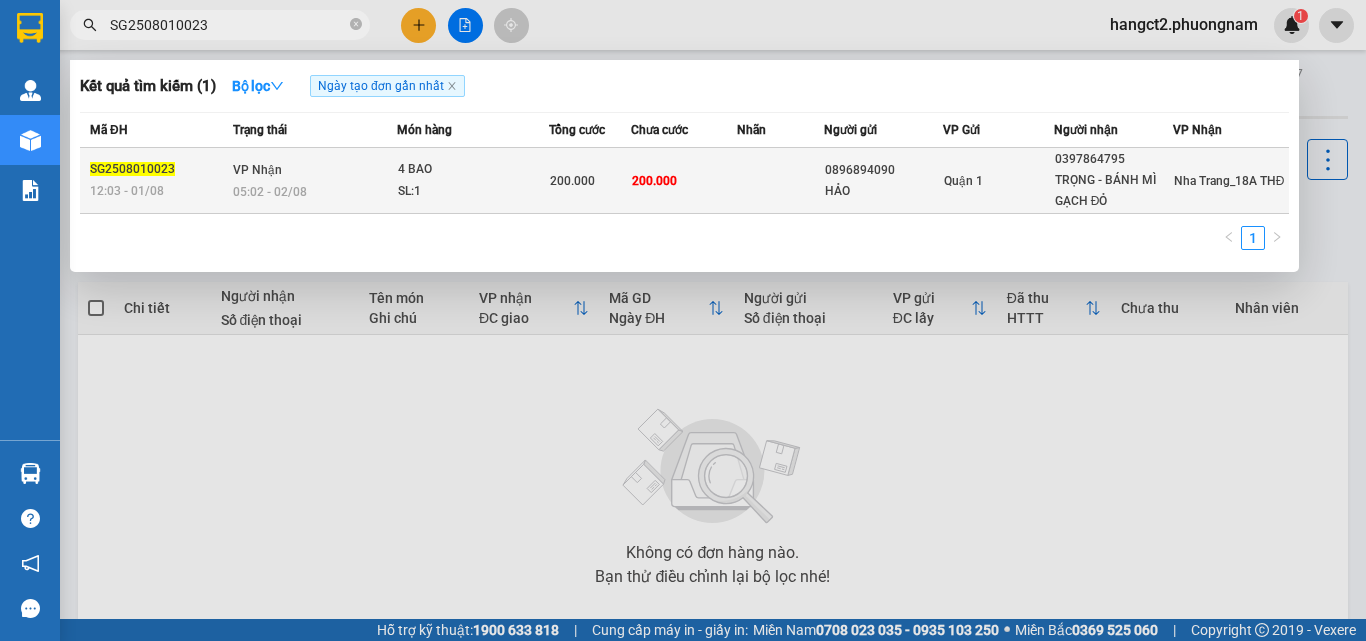 type on "SG2508010023" 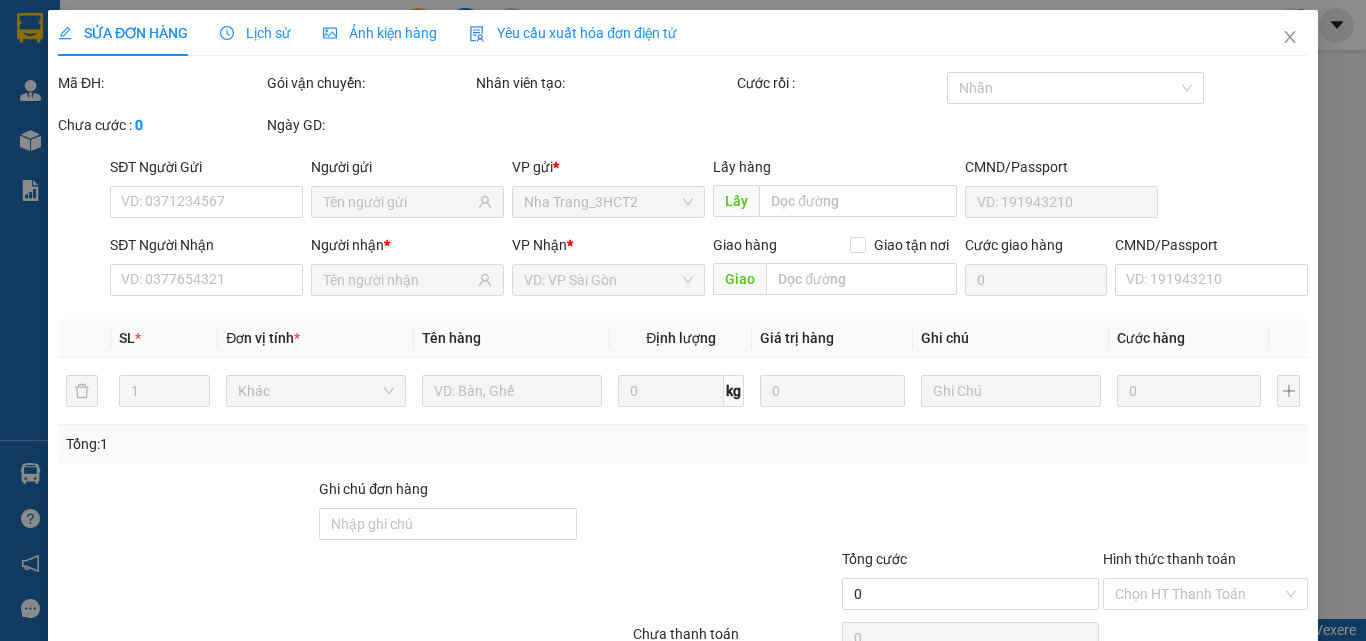 type on "0896894090" 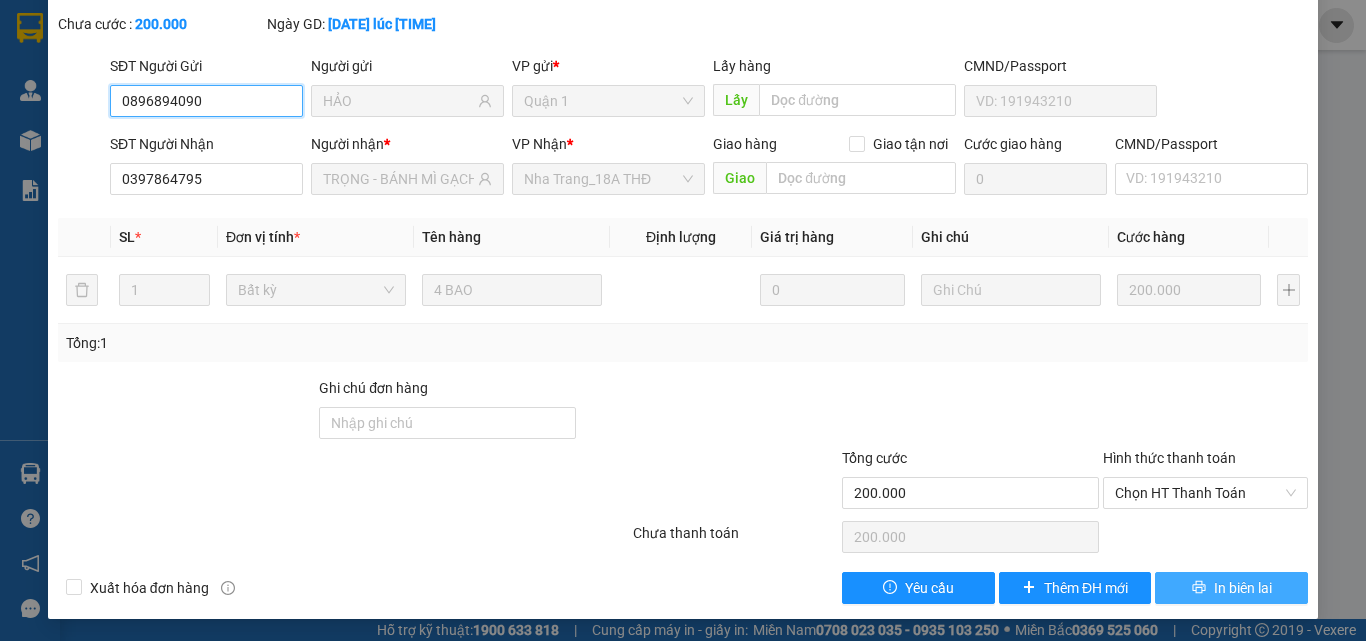scroll, scrollTop: 125, scrollLeft: 0, axis: vertical 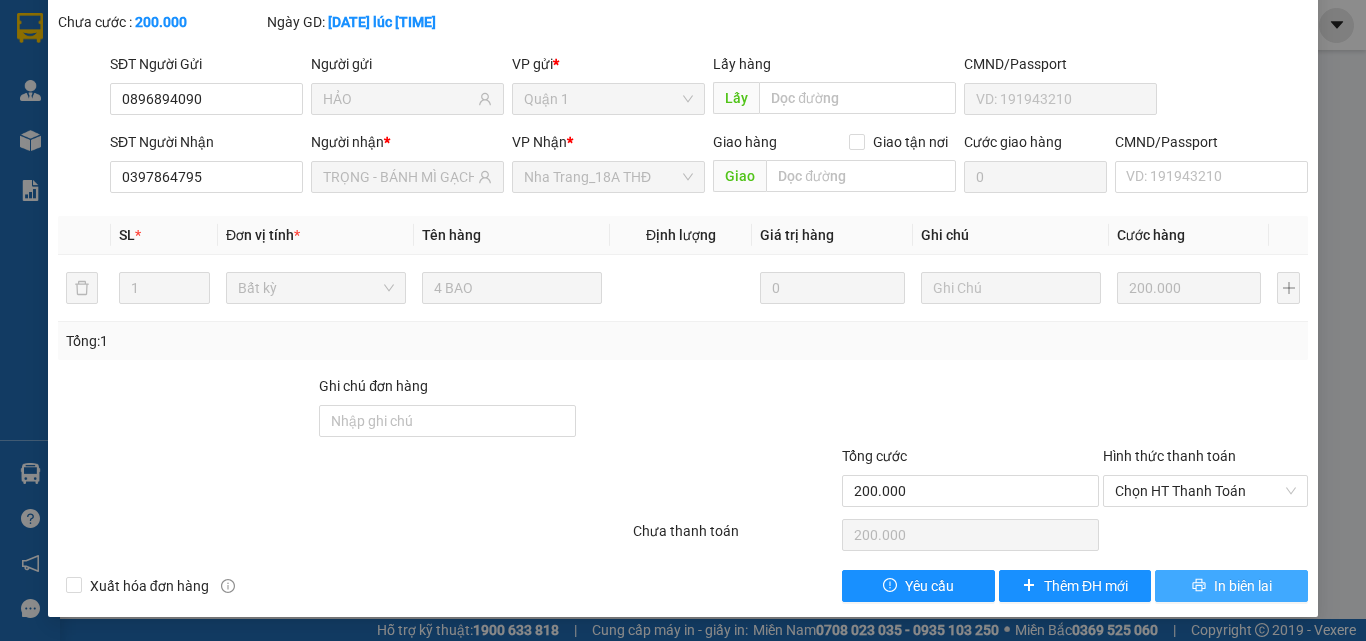 click on "In biên lai" at bounding box center [1231, 586] 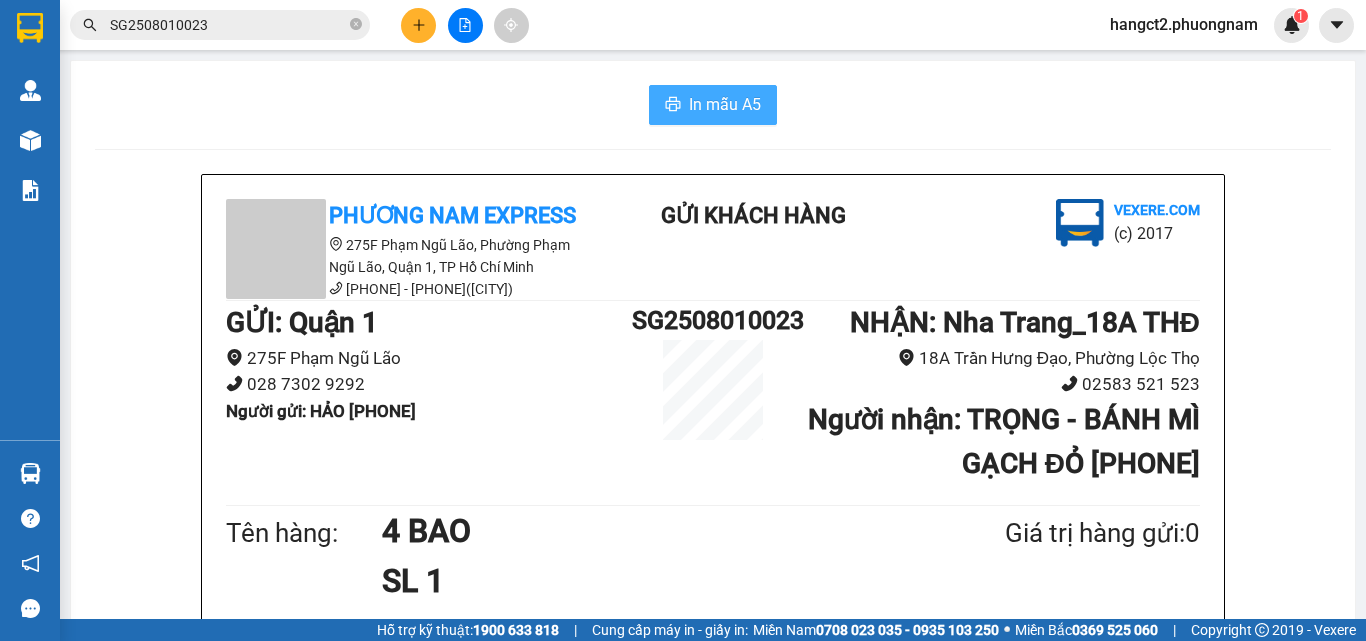 click on "In mẫu A5" at bounding box center (725, 104) 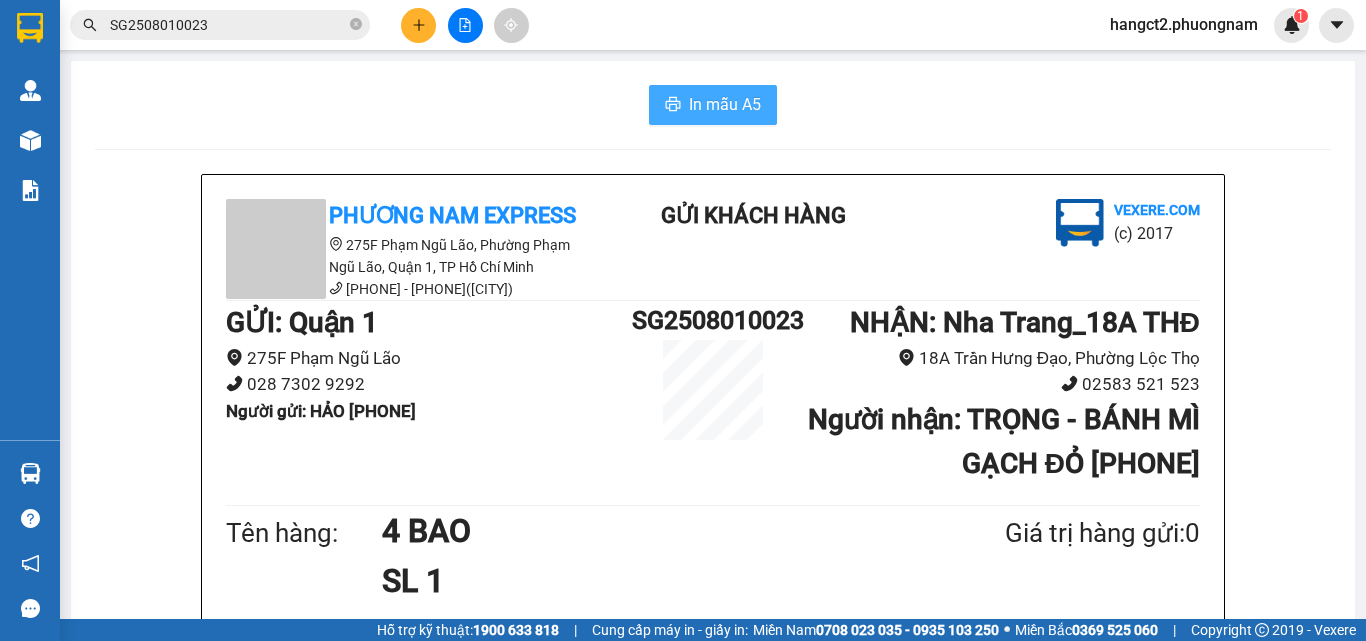 scroll, scrollTop: 0, scrollLeft: 0, axis: both 